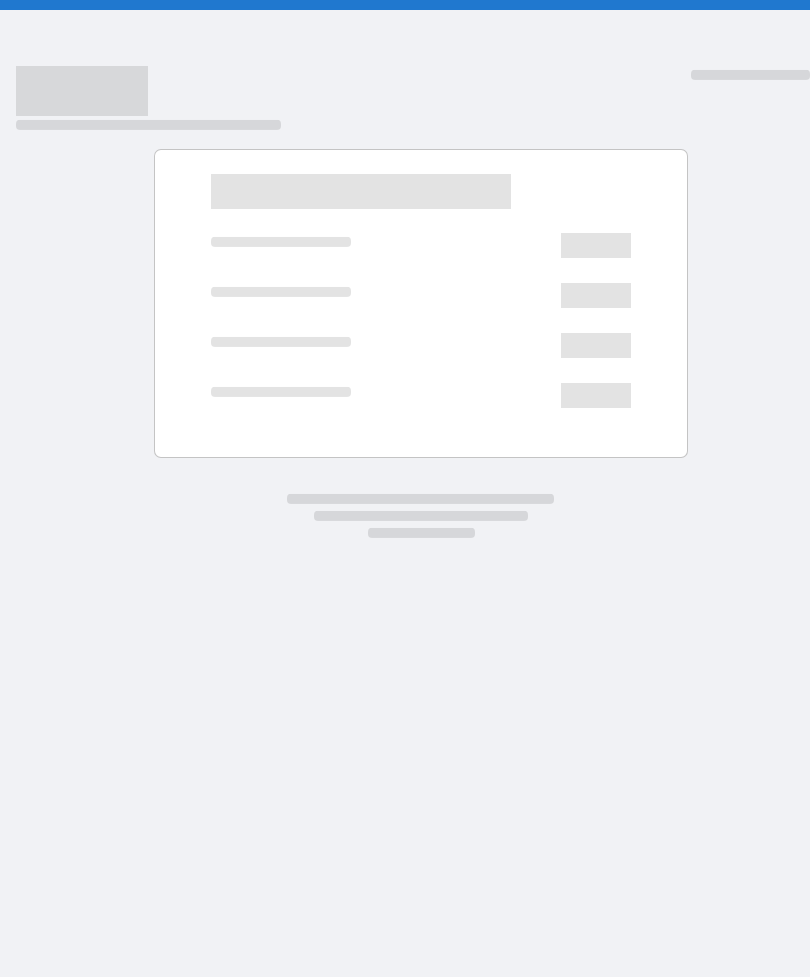 scroll, scrollTop: 0, scrollLeft: 0, axis: both 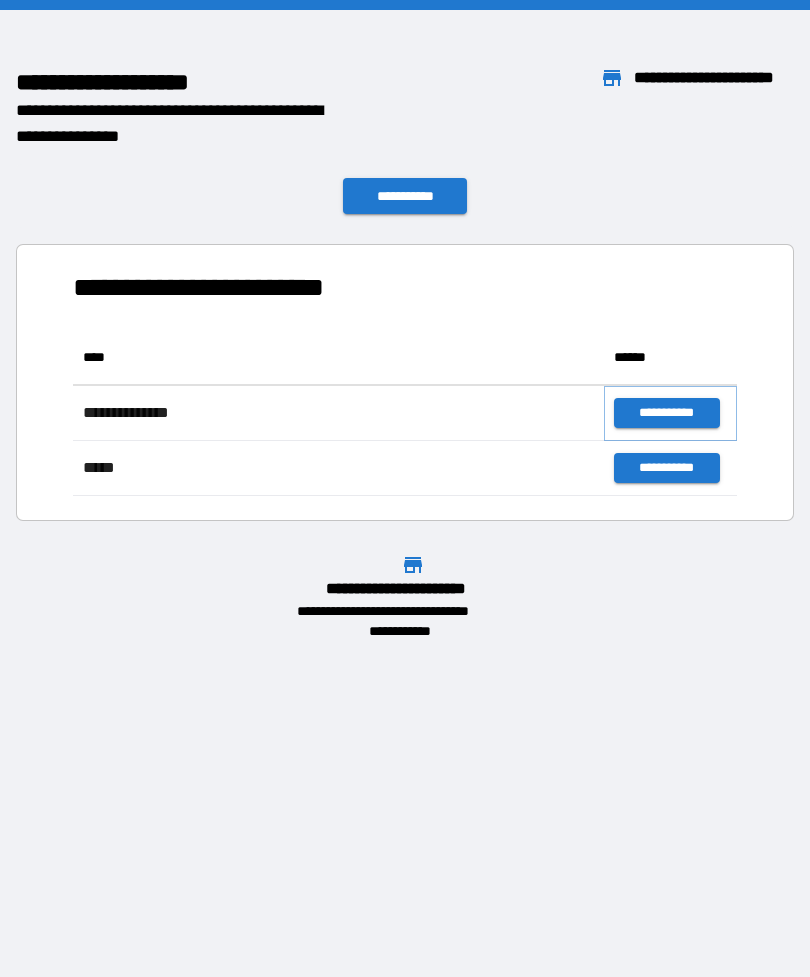 click on "**********" at bounding box center [666, 413] 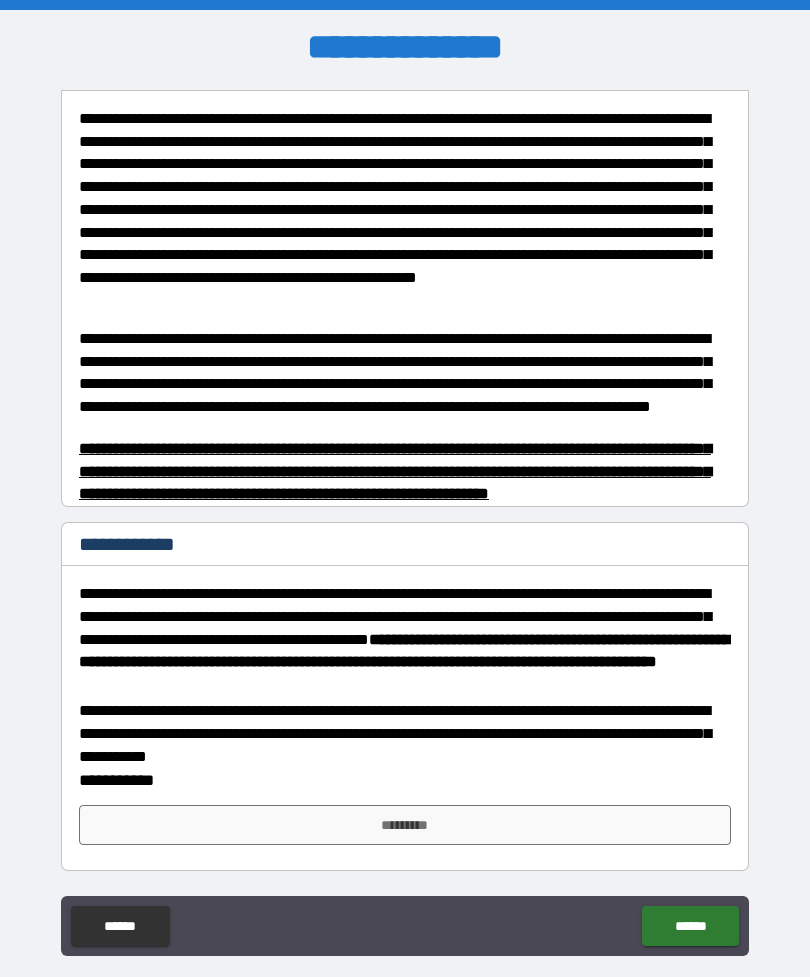 scroll, scrollTop: 471, scrollLeft: 0, axis: vertical 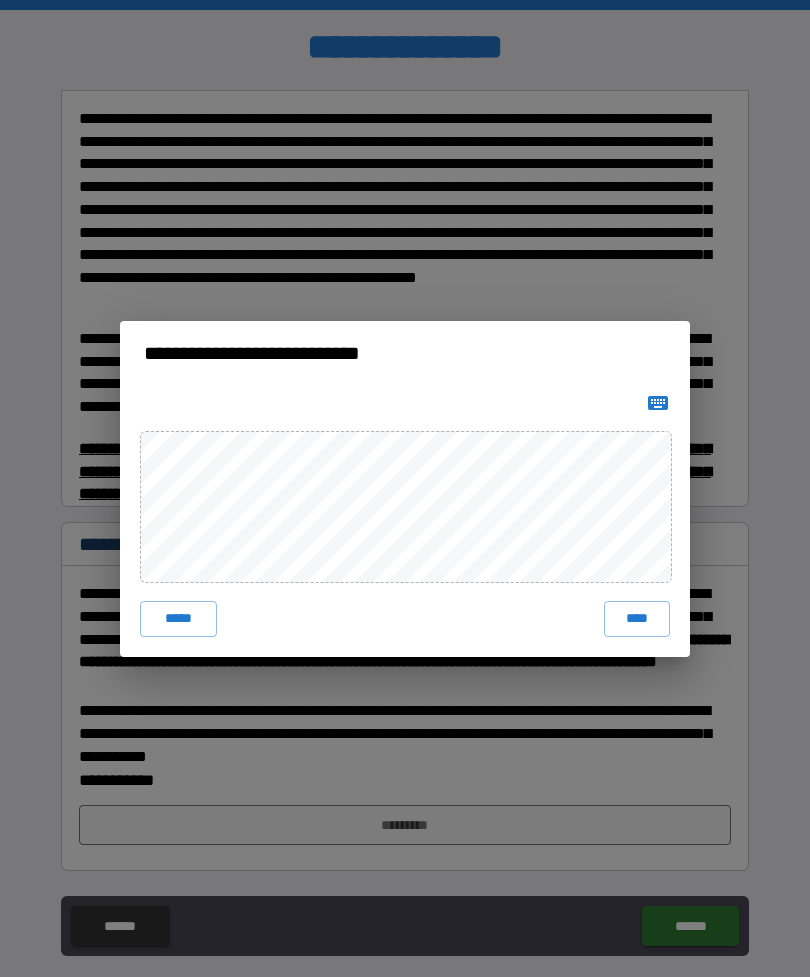 click on "****" at bounding box center (637, 619) 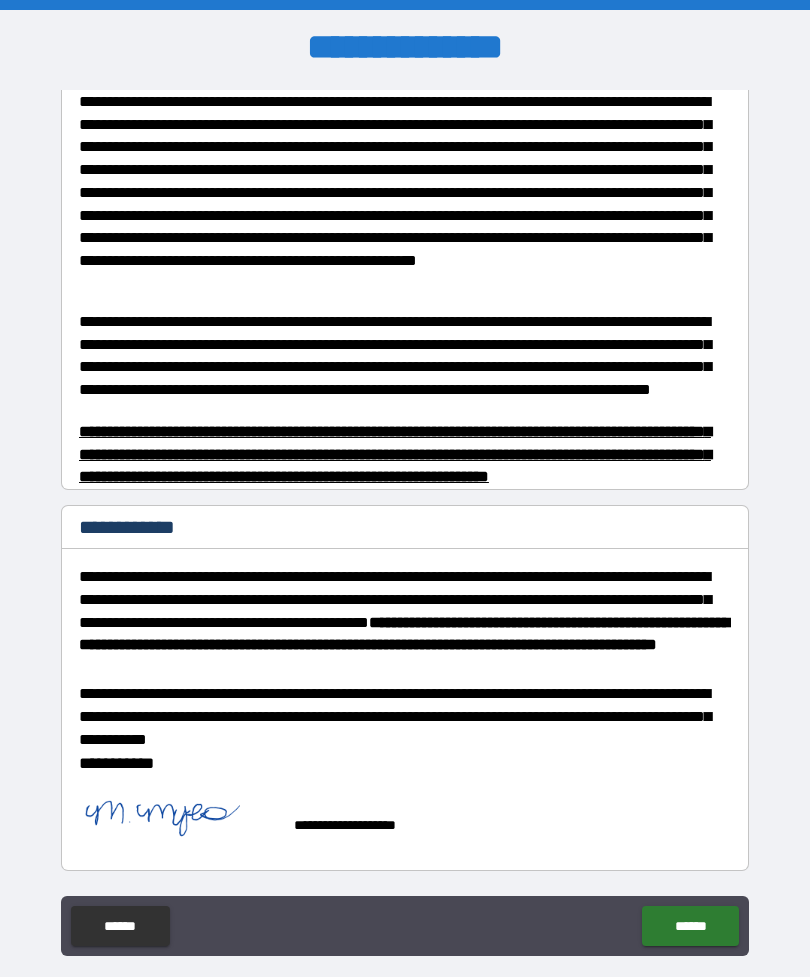 scroll, scrollTop: 488, scrollLeft: 0, axis: vertical 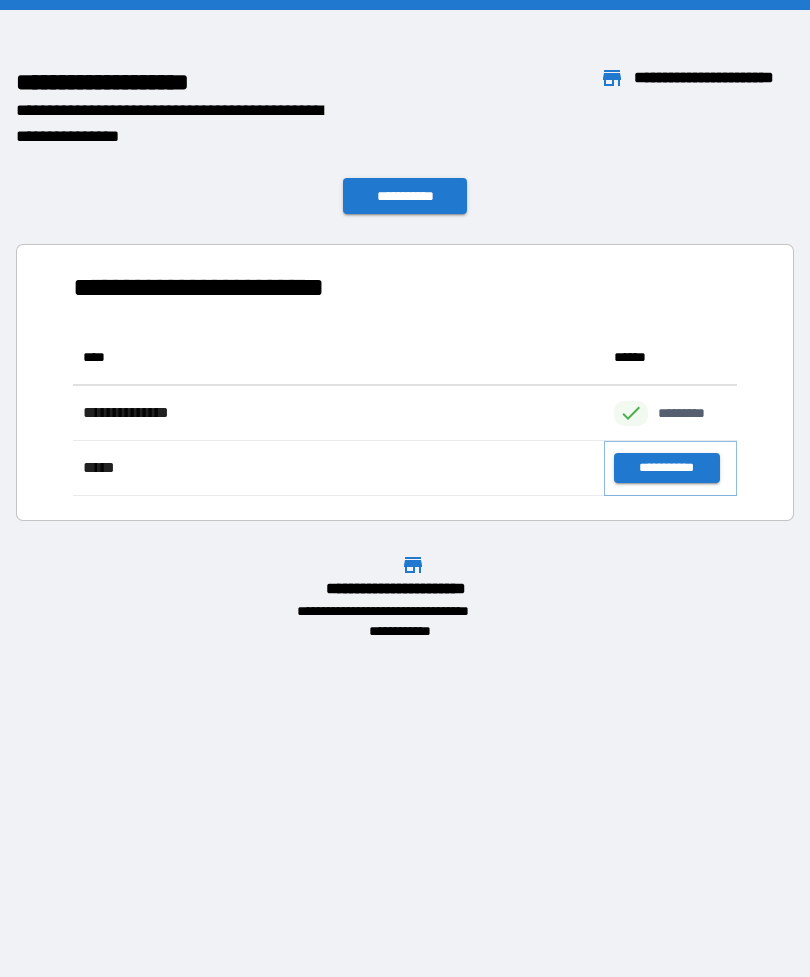 click on "**********" at bounding box center (666, 468) 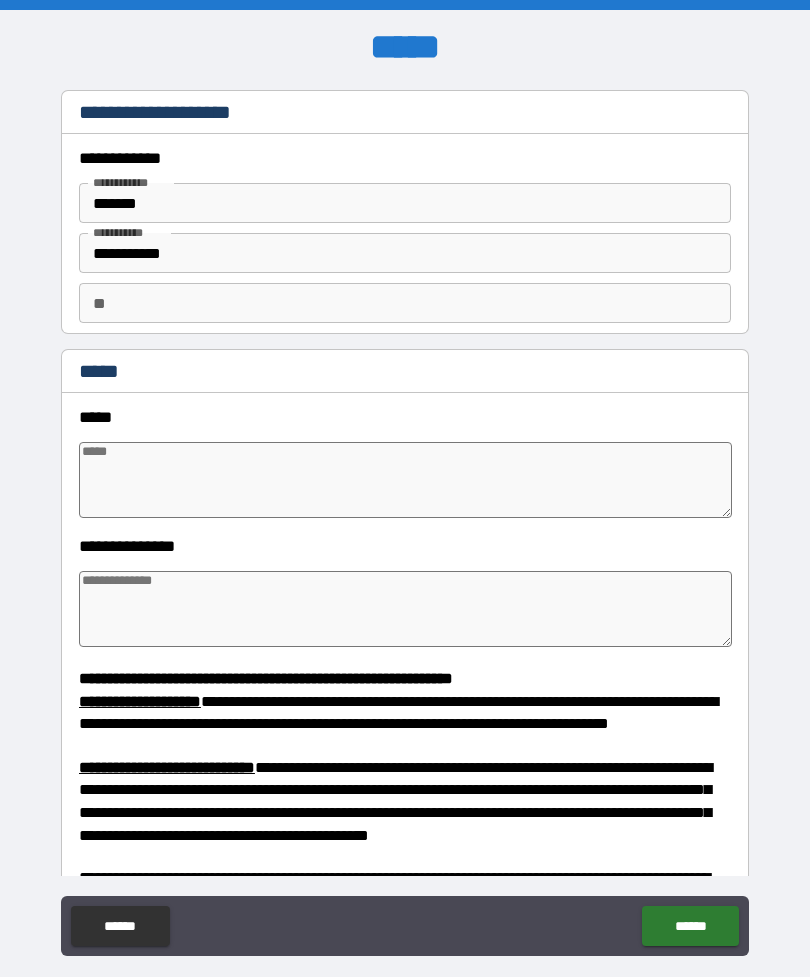 type on "*" 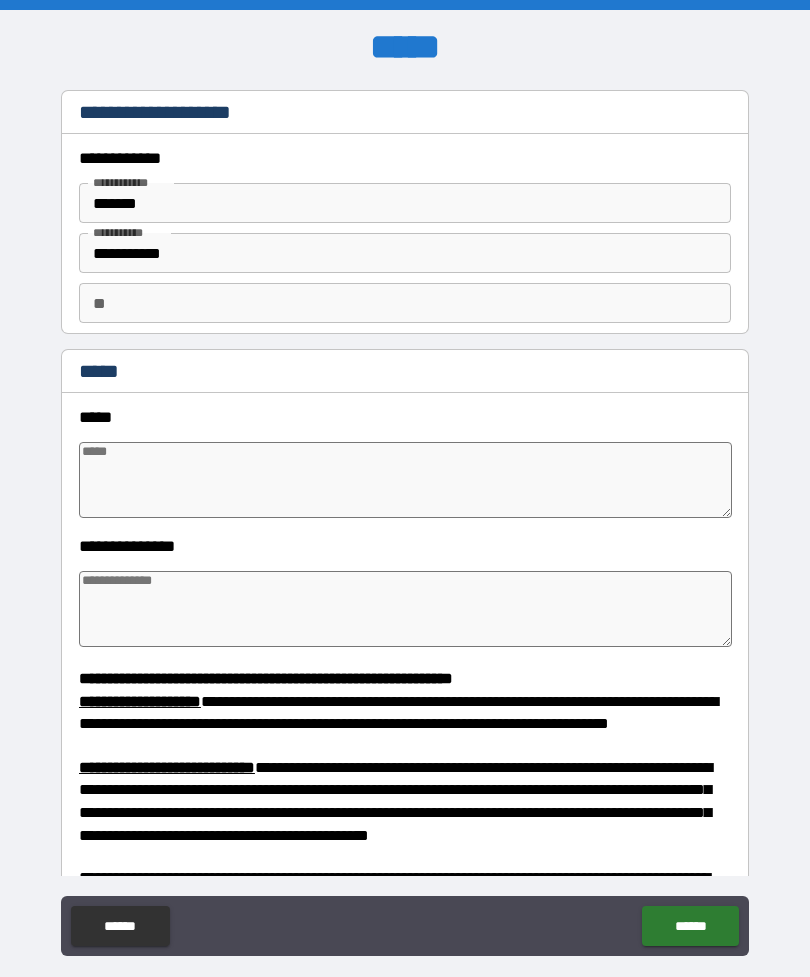 type on "*" 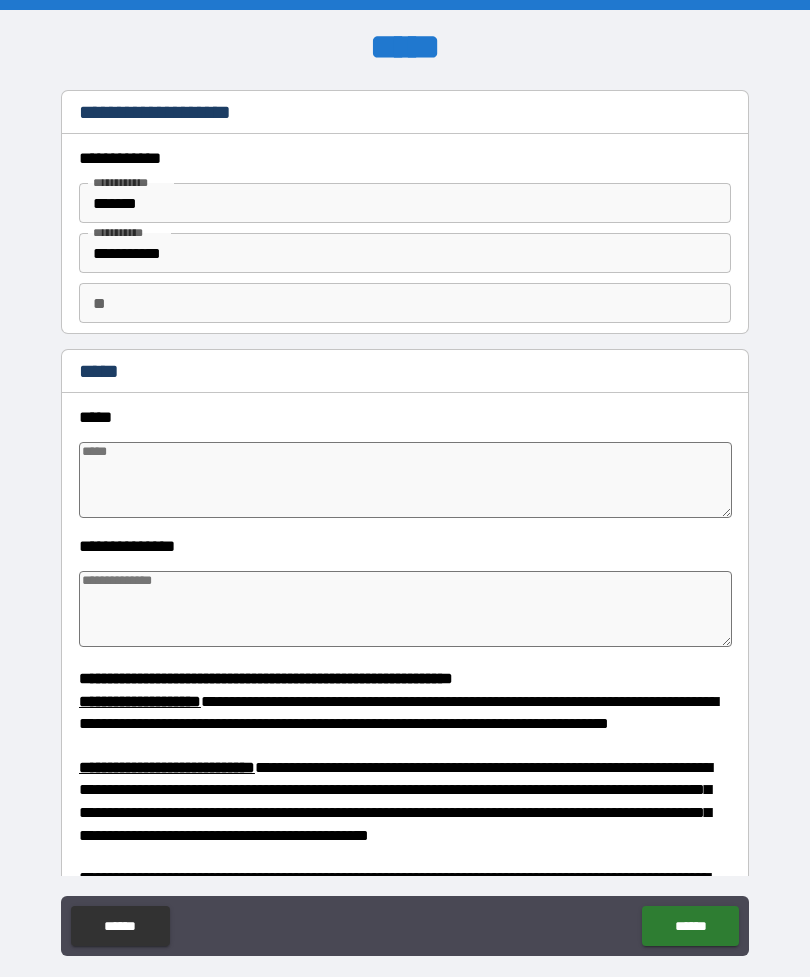 type on "*" 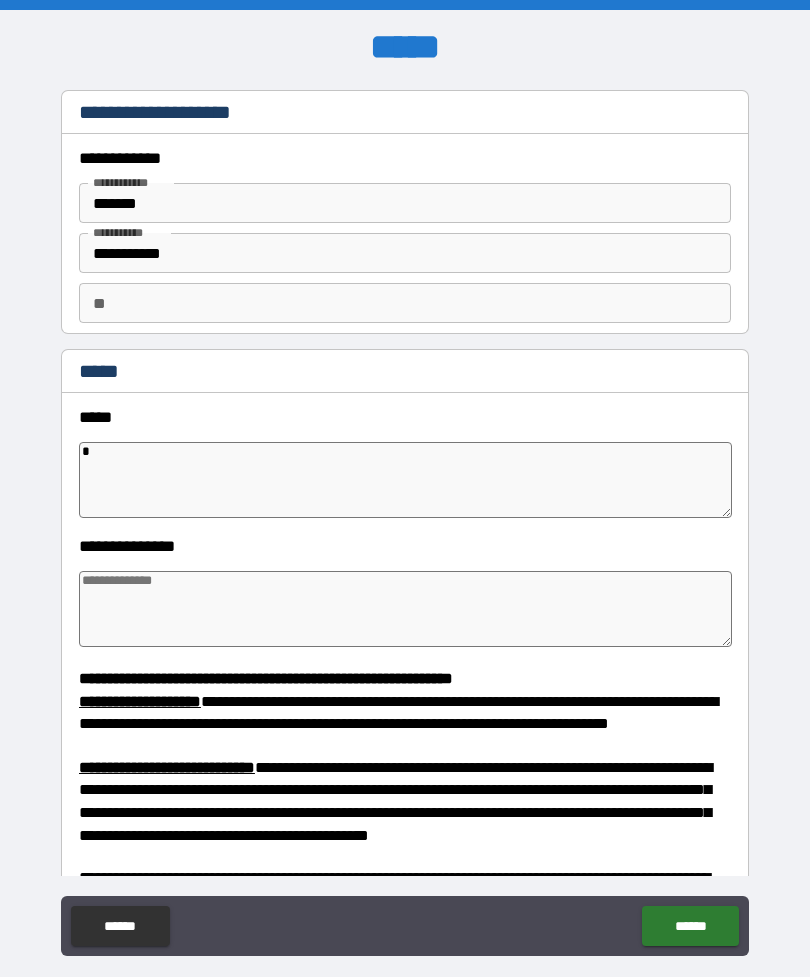 type on "*" 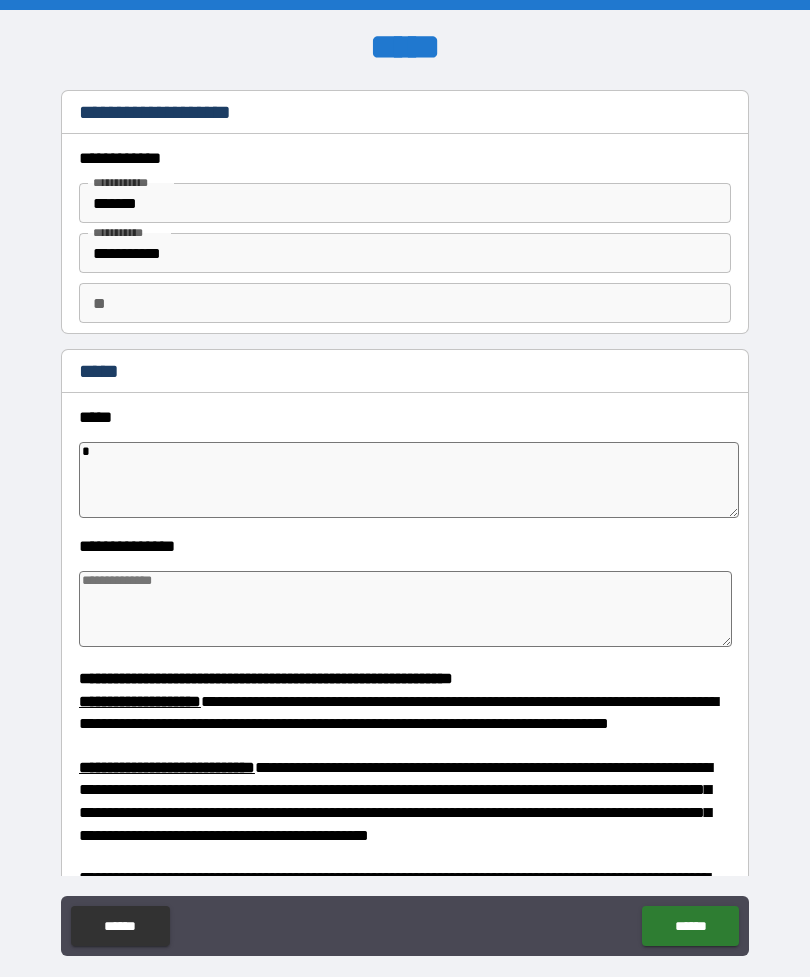 type on "*" 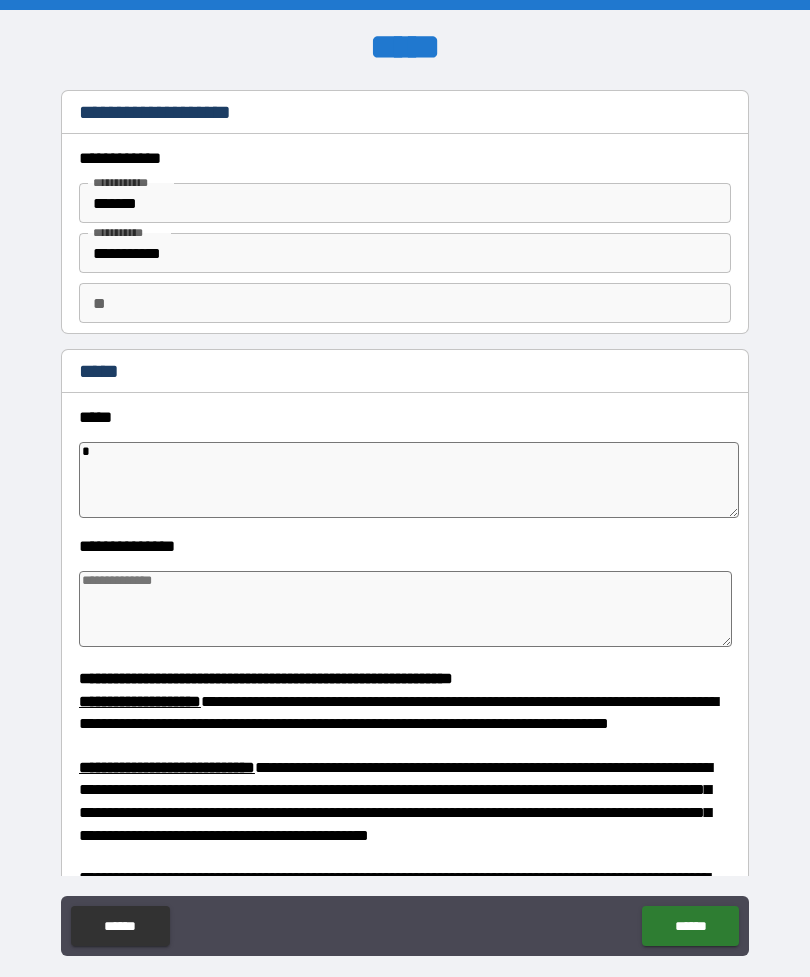 type on "*" 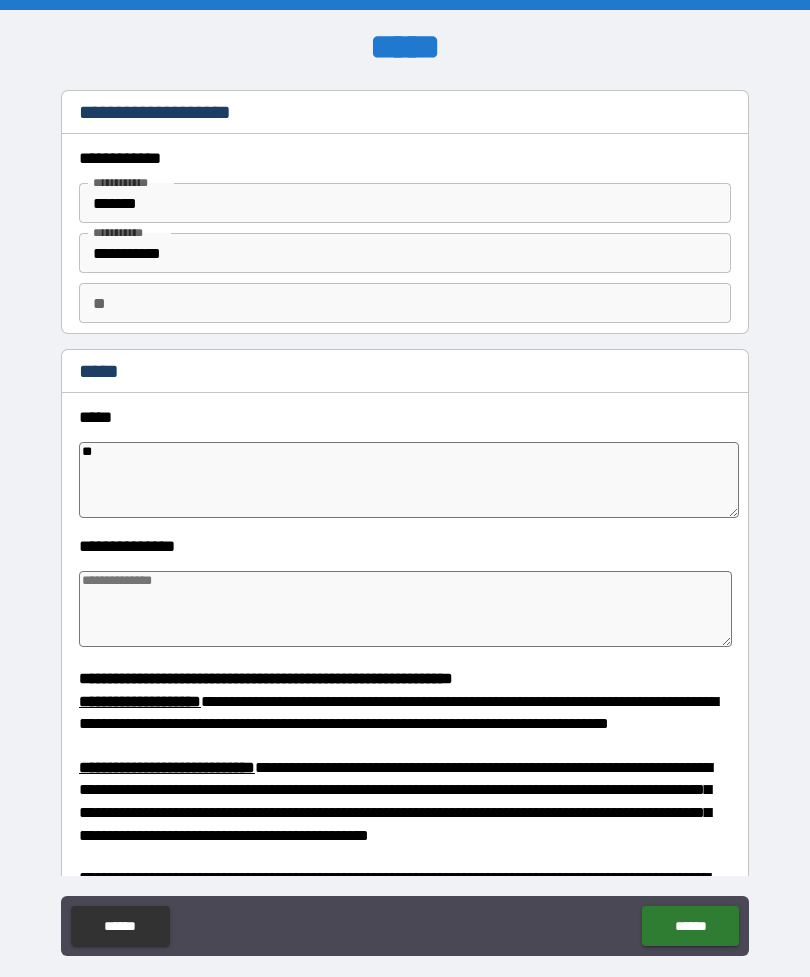 type on "*" 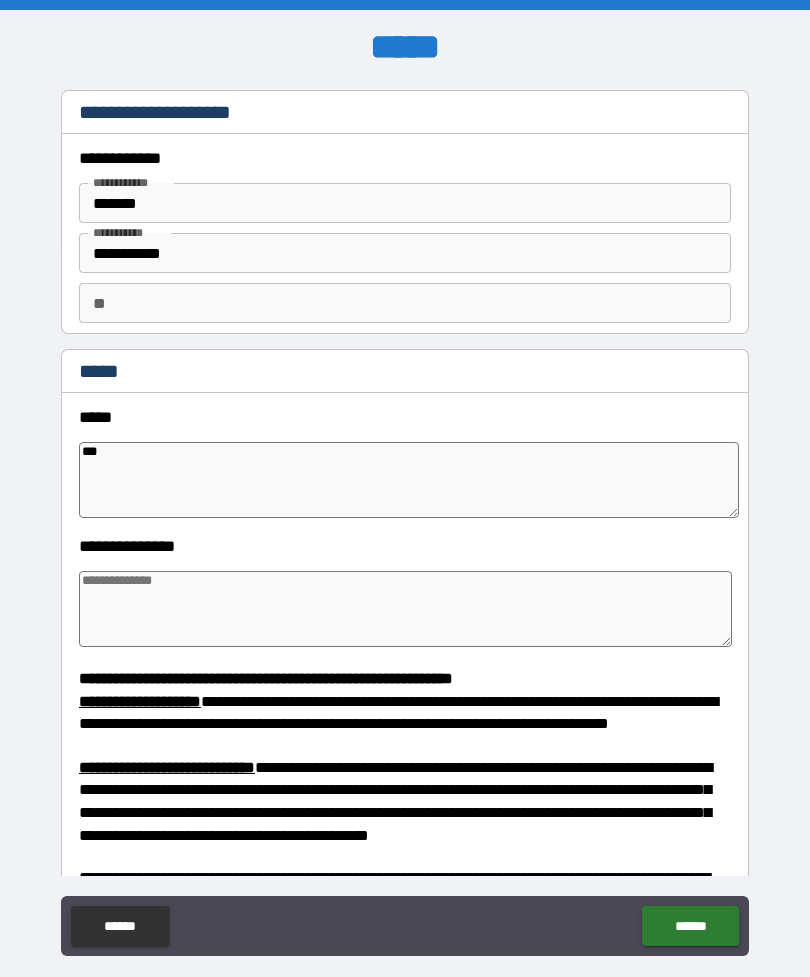 type on "*" 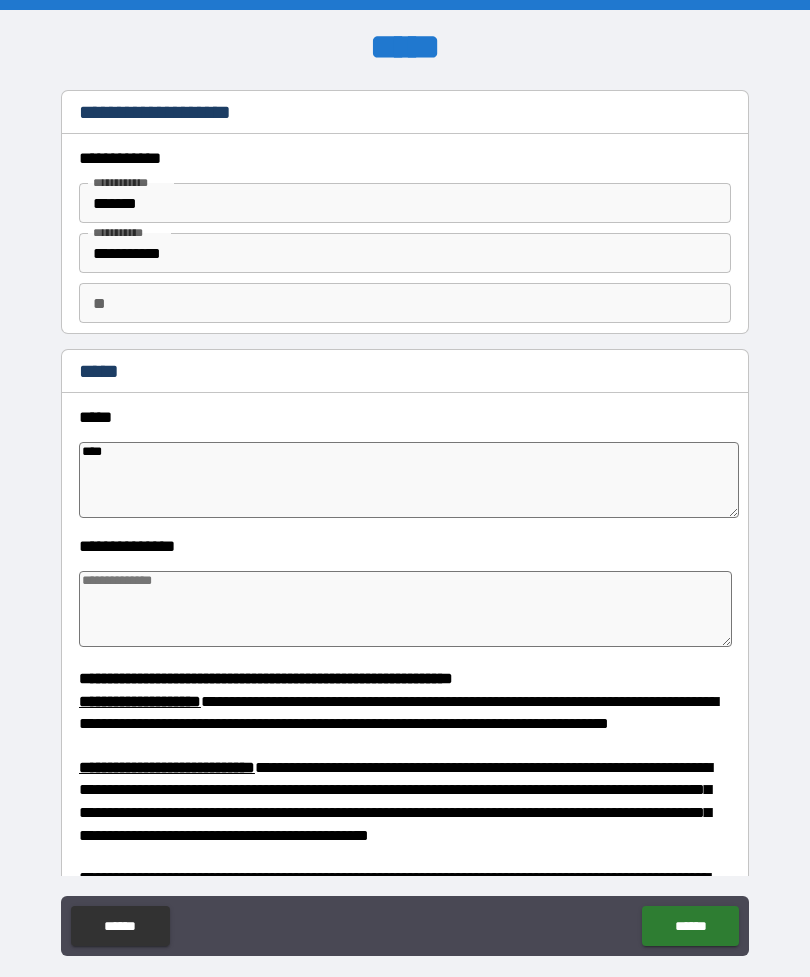 type on "*" 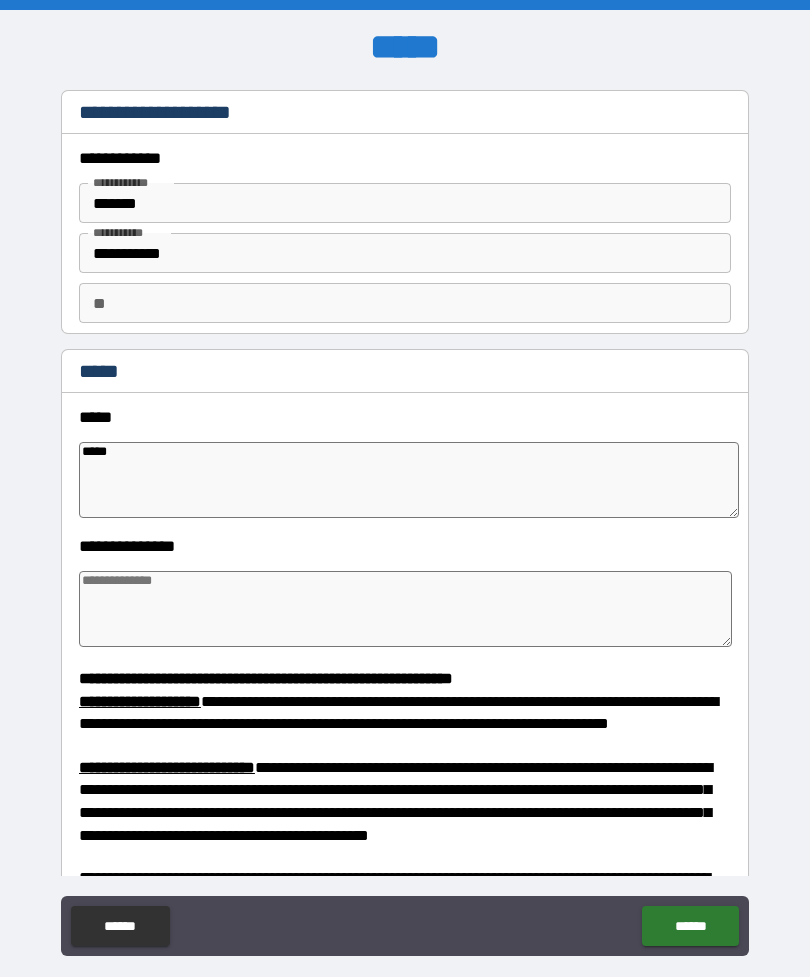 type on "*" 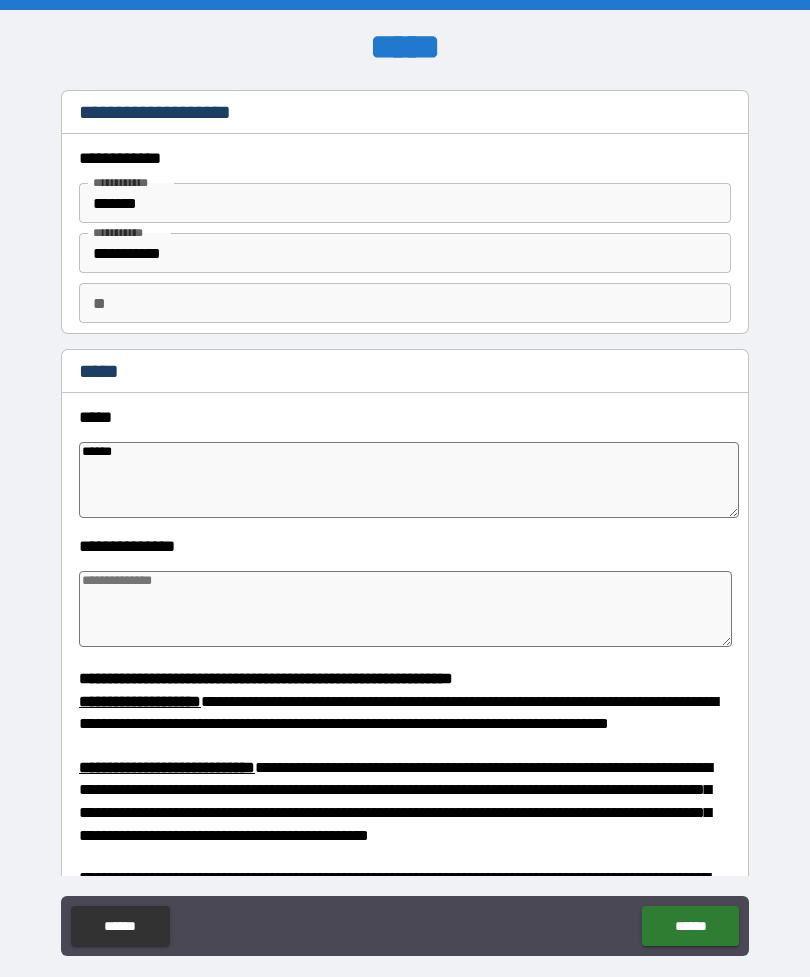 type on "*" 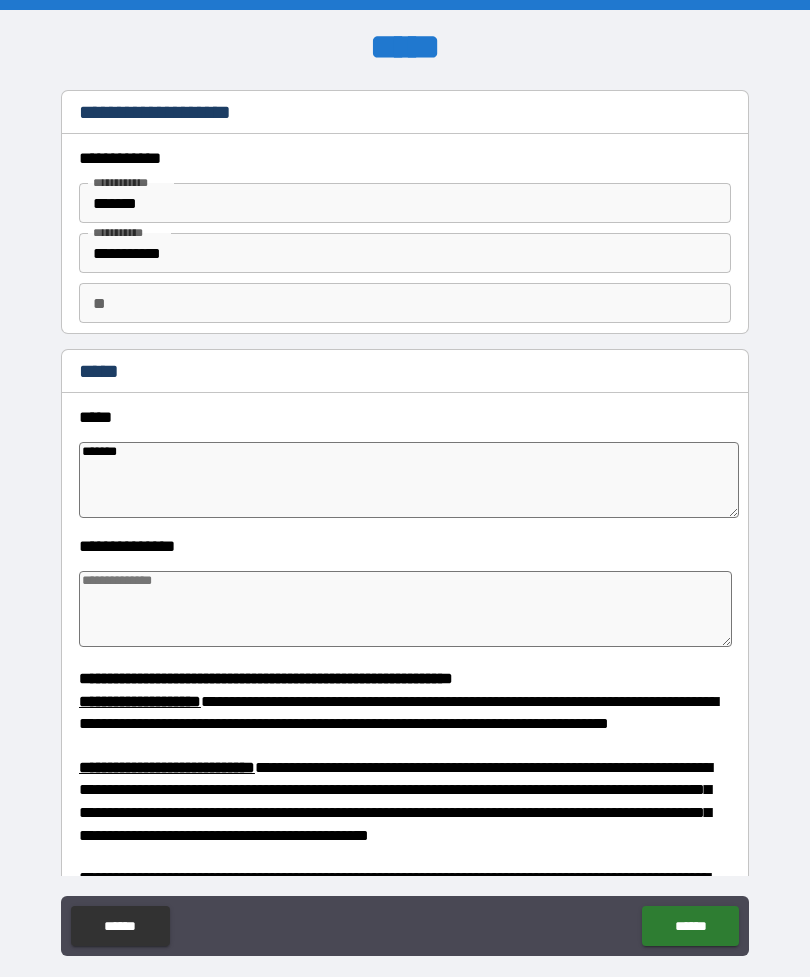 type on "*" 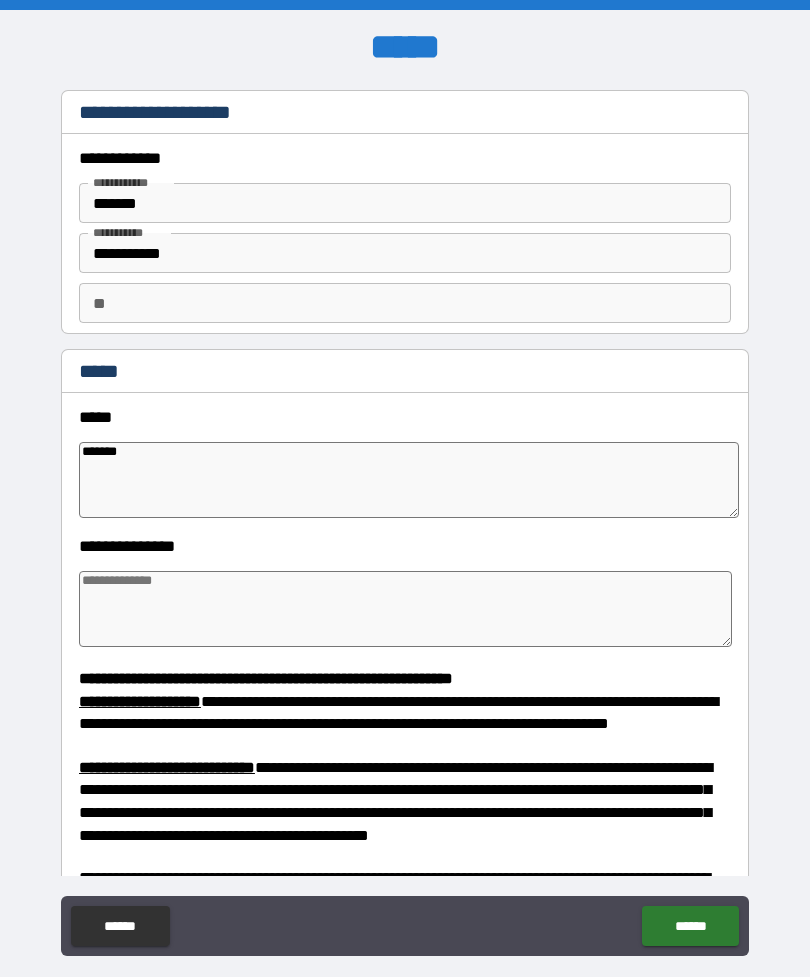 type on "*******" 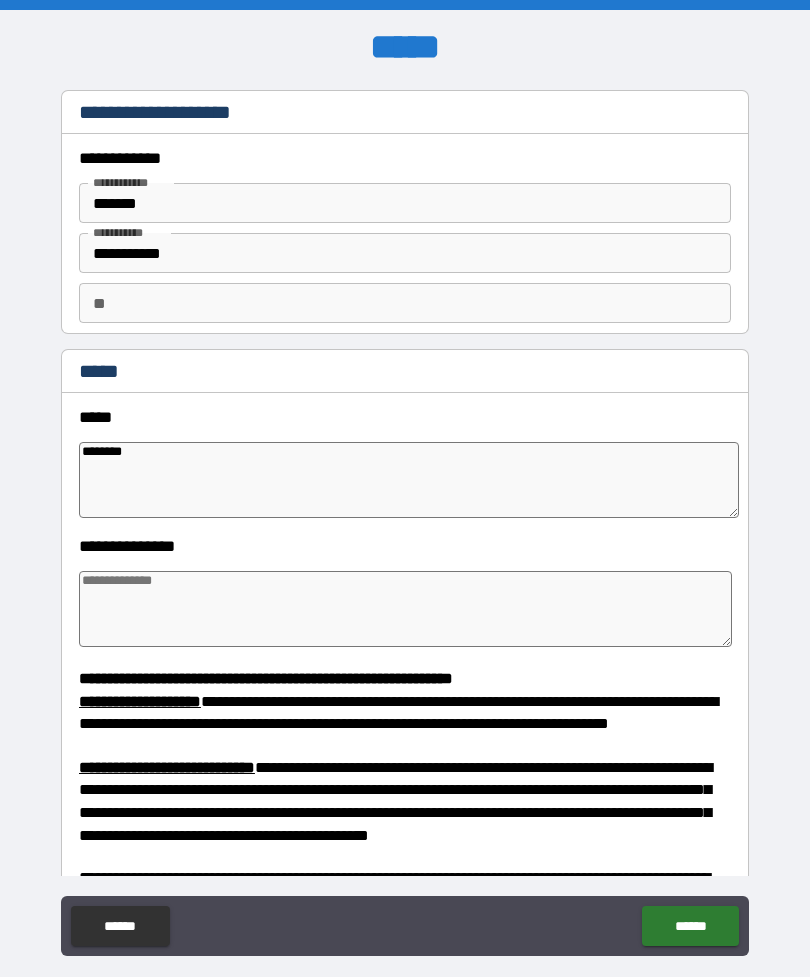 type on "*" 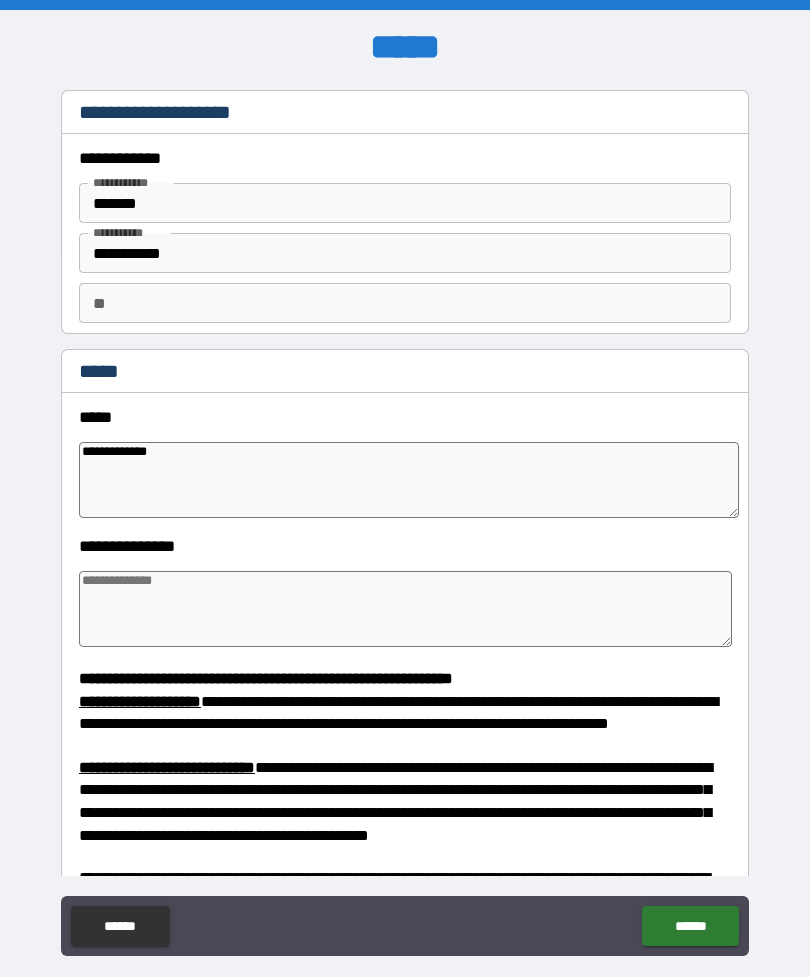 click at bounding box center (405, 609) 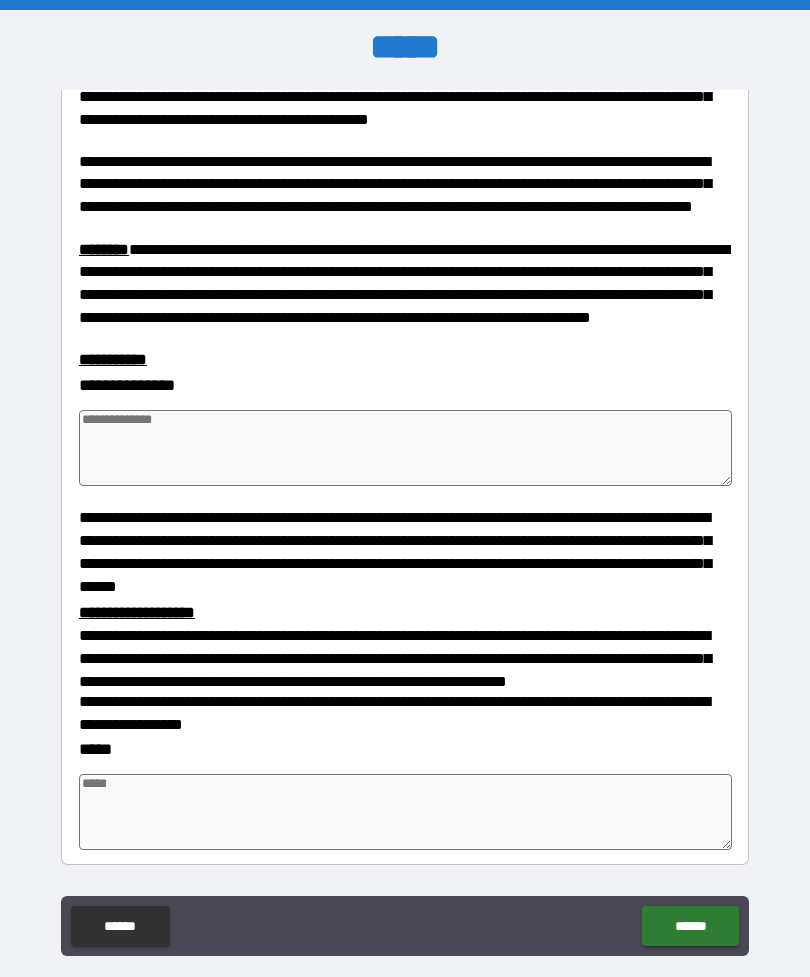 scroll, scrollTop: 717, scrollLeft: 0, axis: vertical 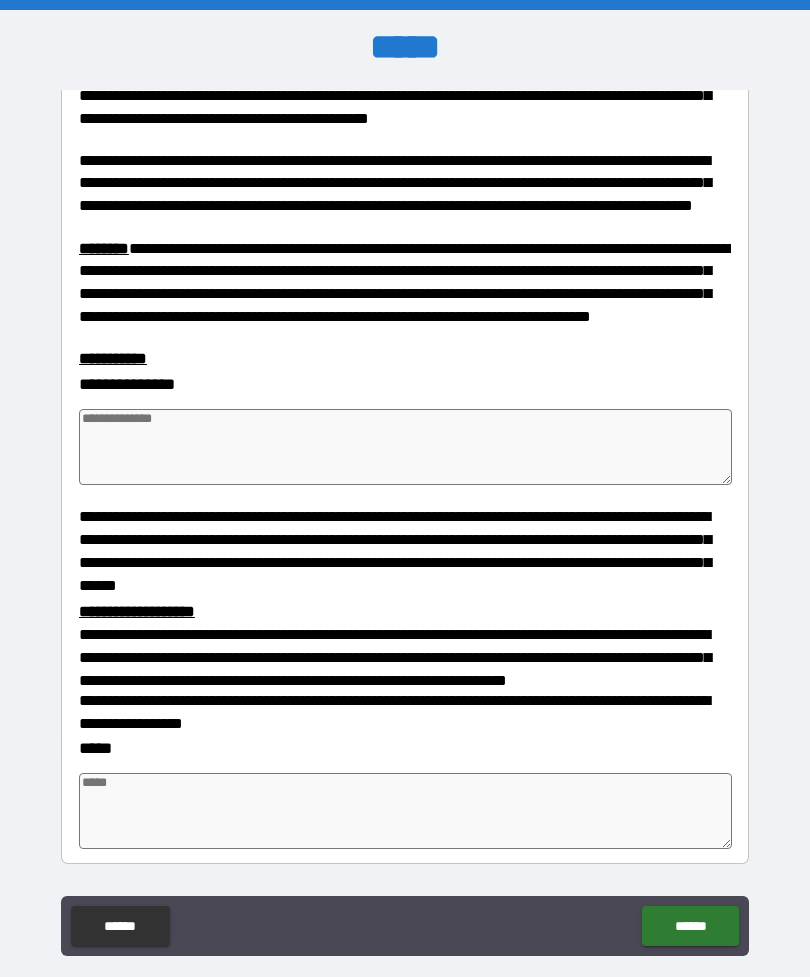 click at bounding box center [405, 447] 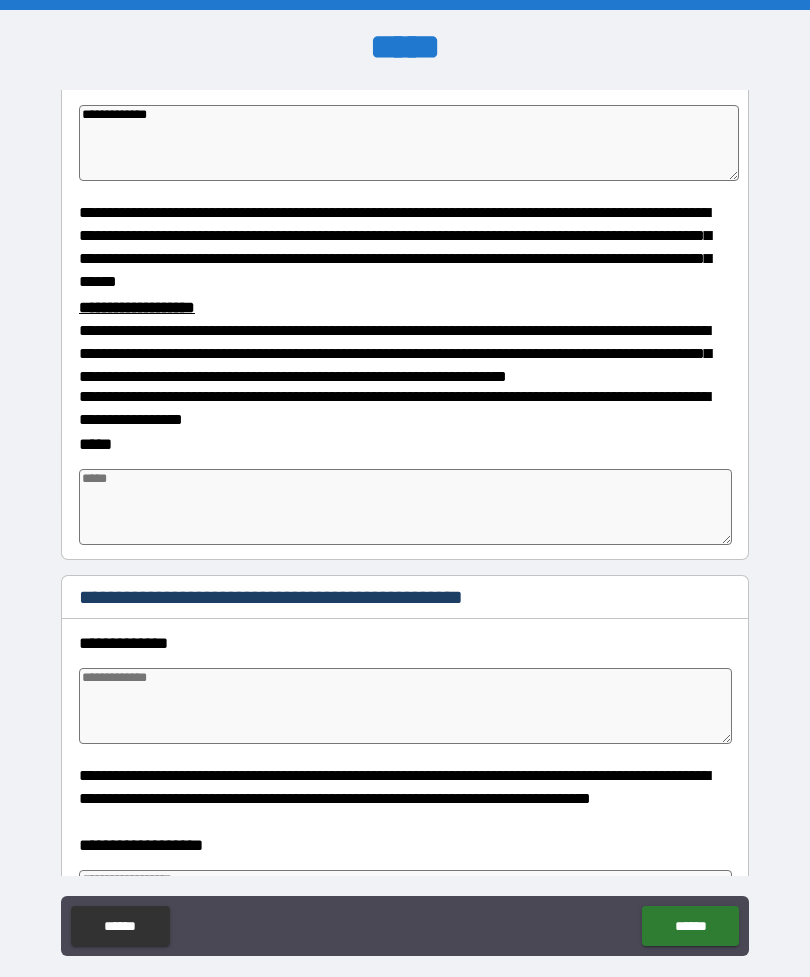 scroll, scrollTop: 1022, scrollLeft: 0, axis: vertical 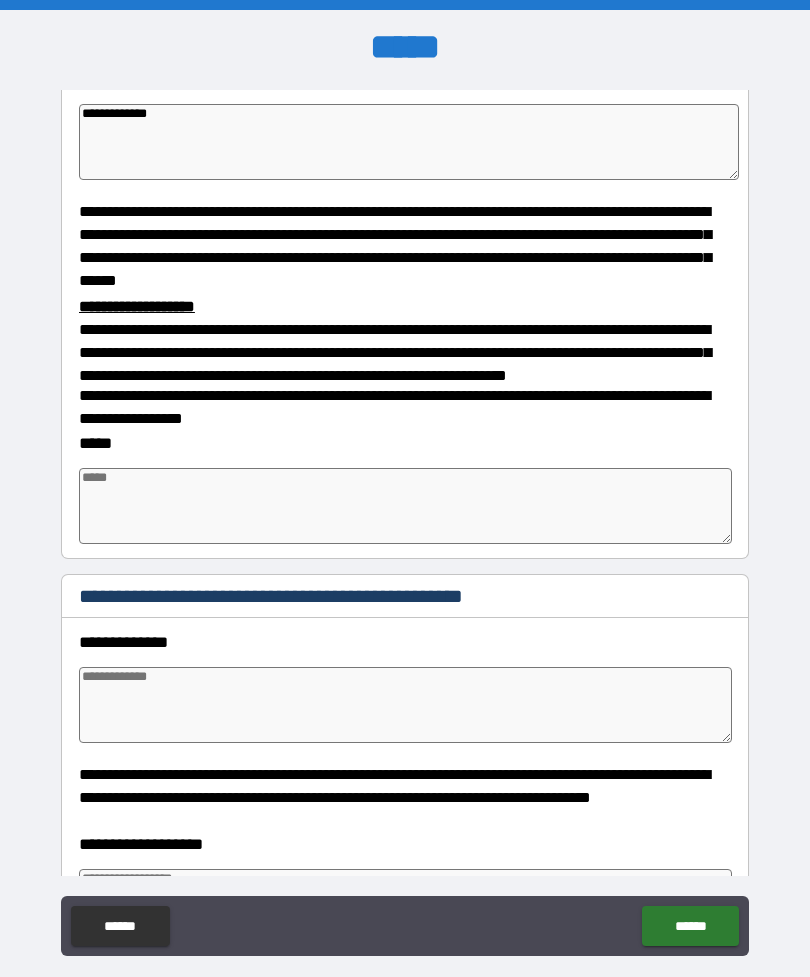 click at bounding box center (405, 506) 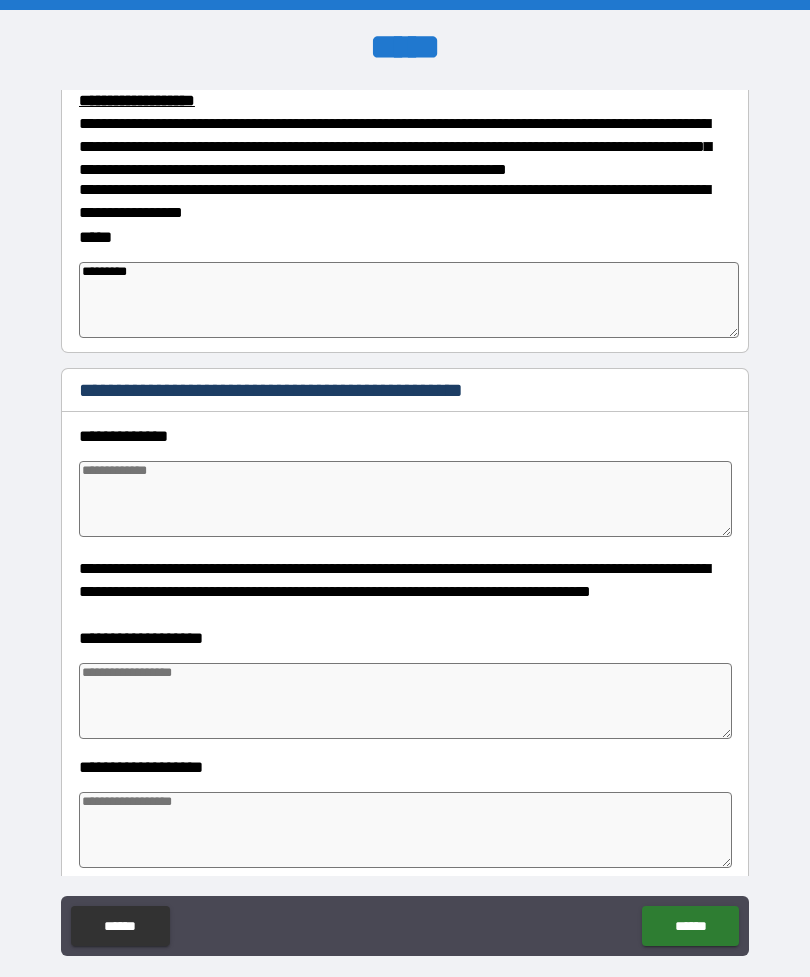 scroll, scrollTop: 1229, scrollLeft: 0, axis: vertical 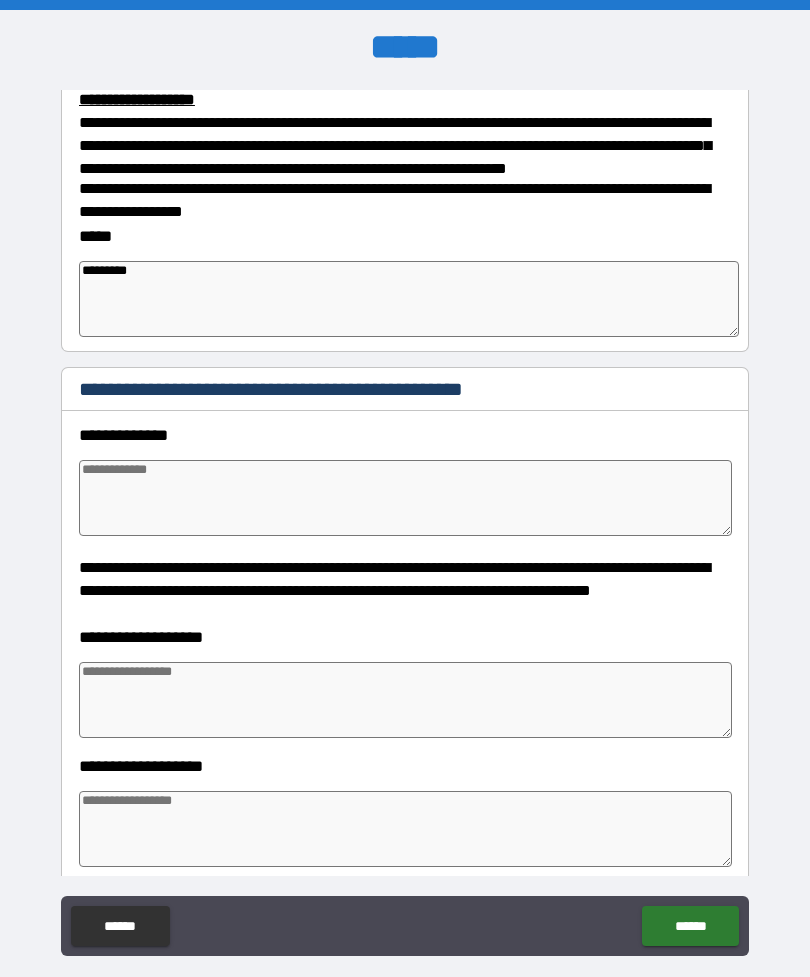 click at bounding box center (405, 498) 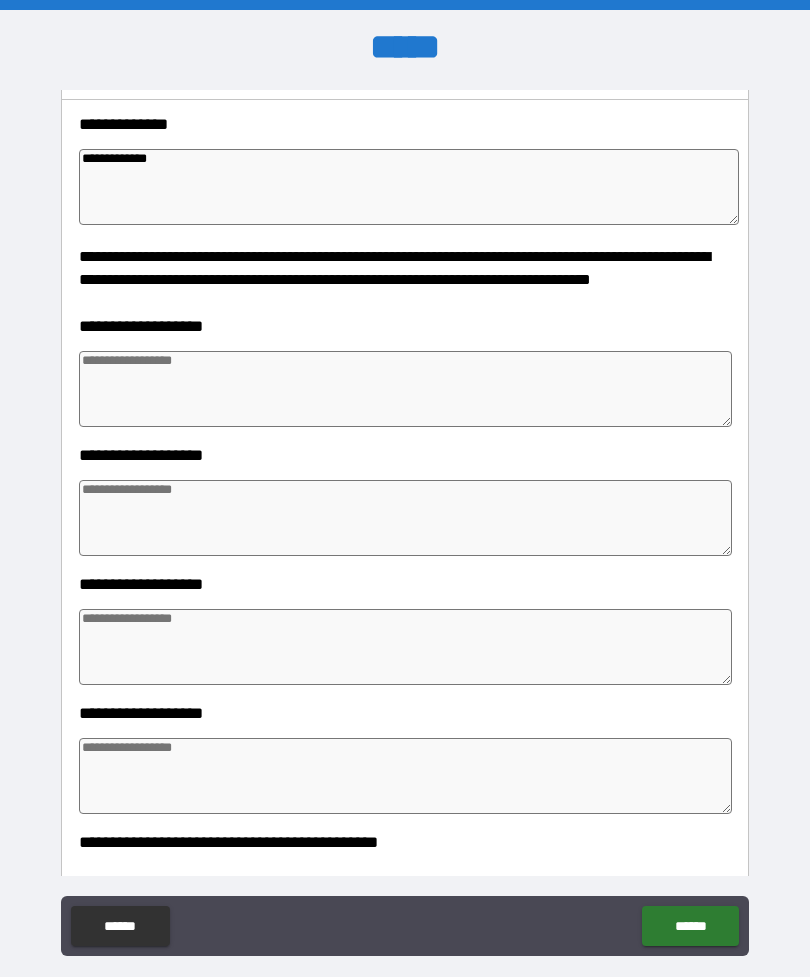 scroll, scrollTop: 1539, scrollLeft: 0, axis: vertical 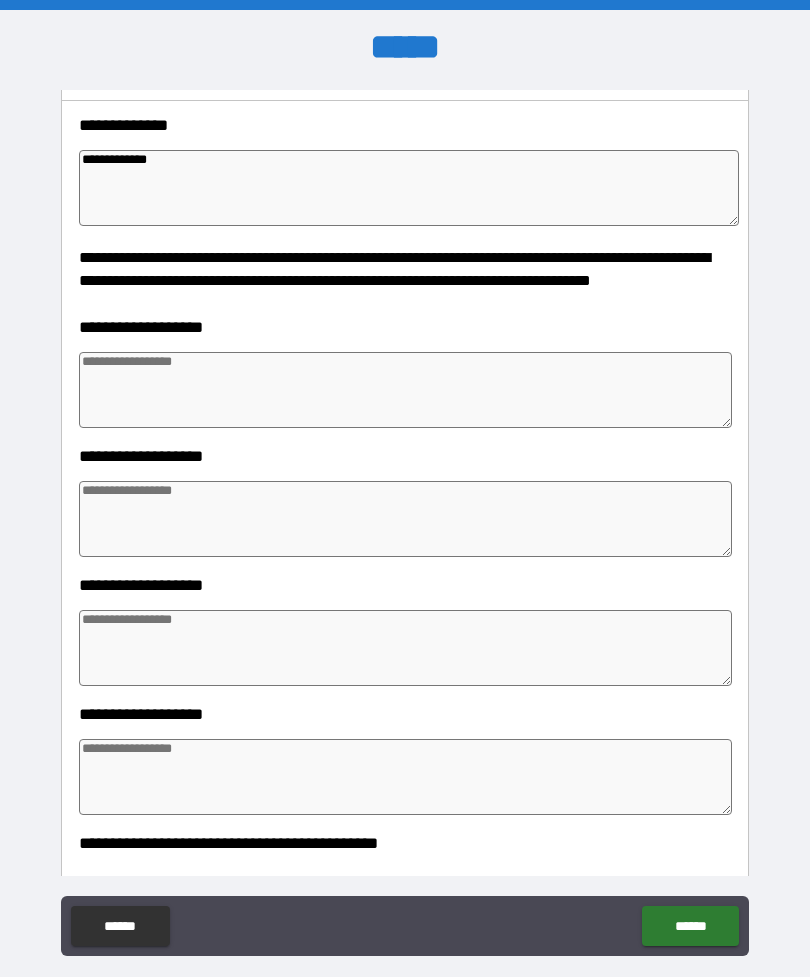 click at bounding box center (405, 390) 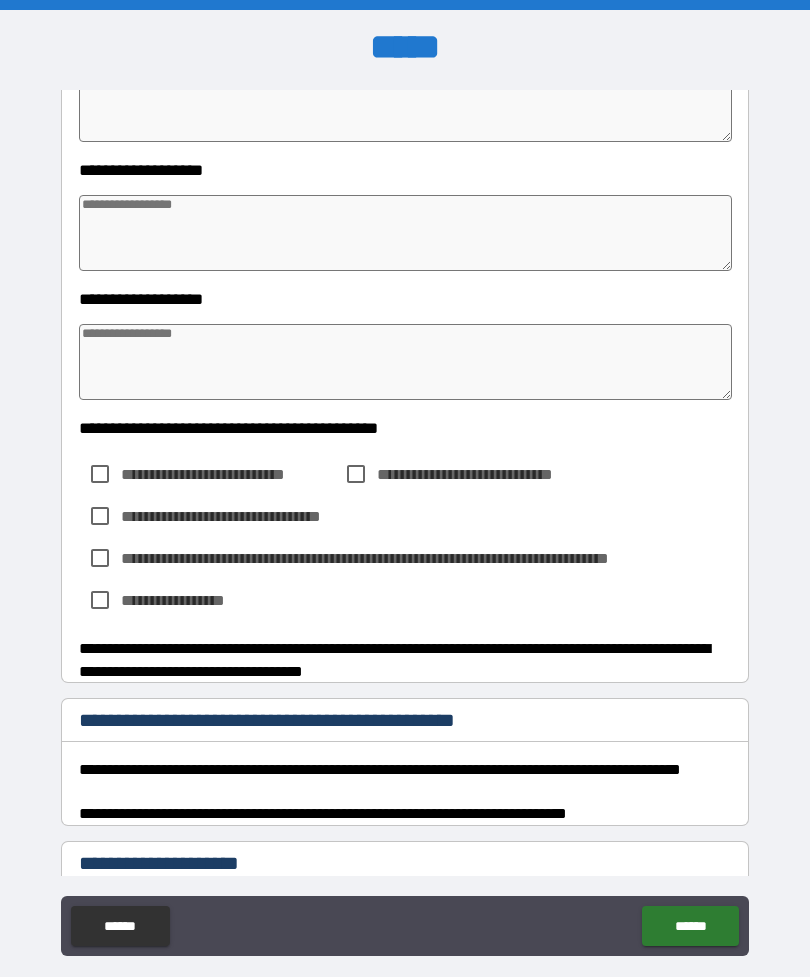 scroll, scrollTop: 1974, scrollLeft: 0, axis: vertical 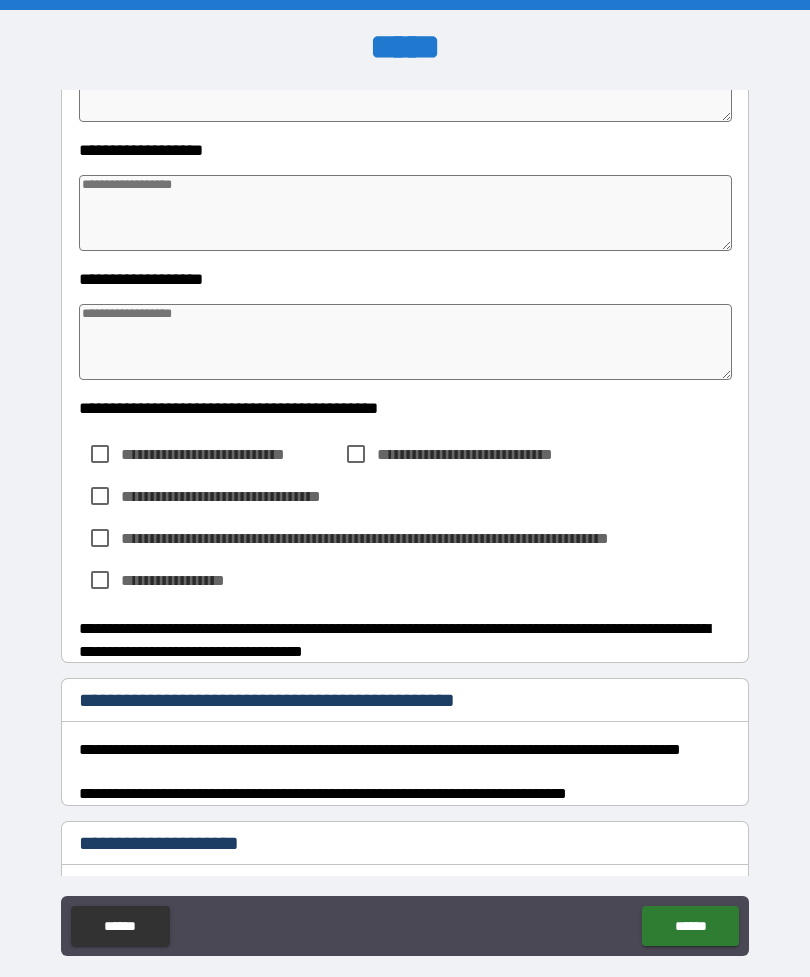 click on "**********" at bounding box center [237, 496] 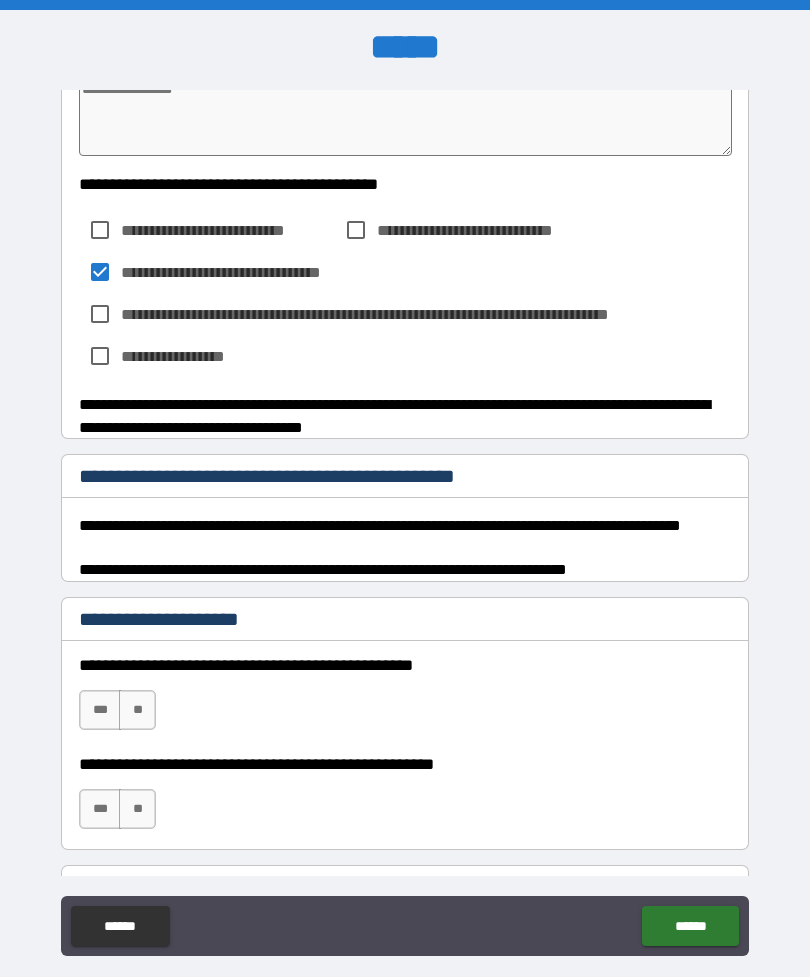 scroll, scrollTop: 2206, scrollLeft: 0, axis: vertical 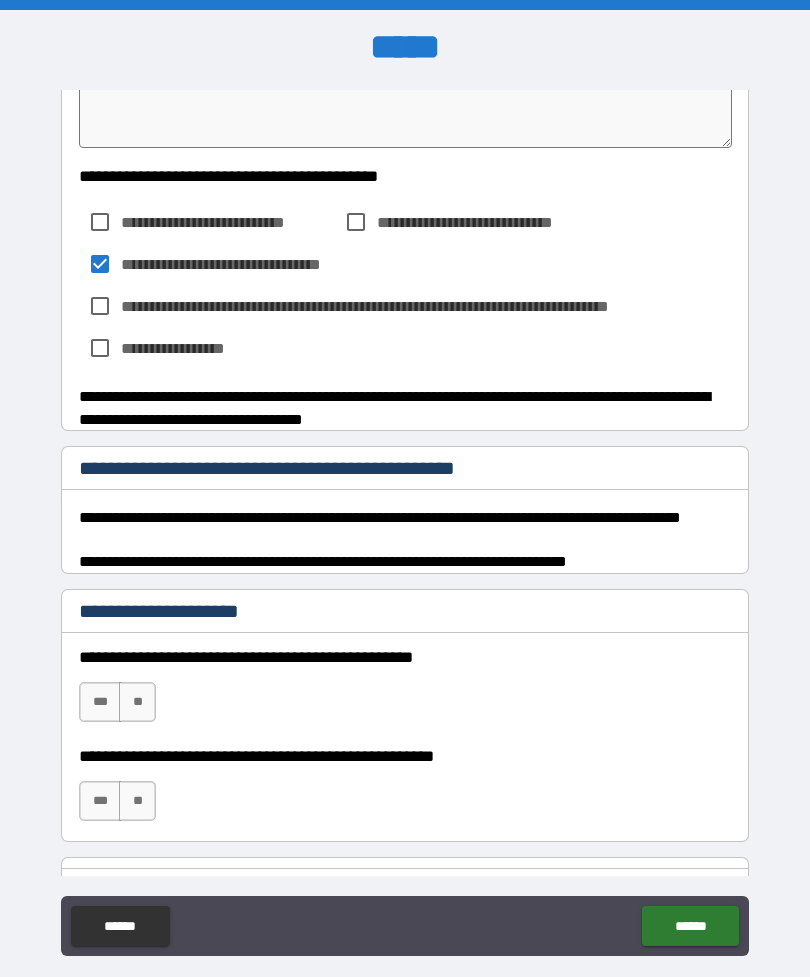 click on "***" at bounding box center [100, 702] 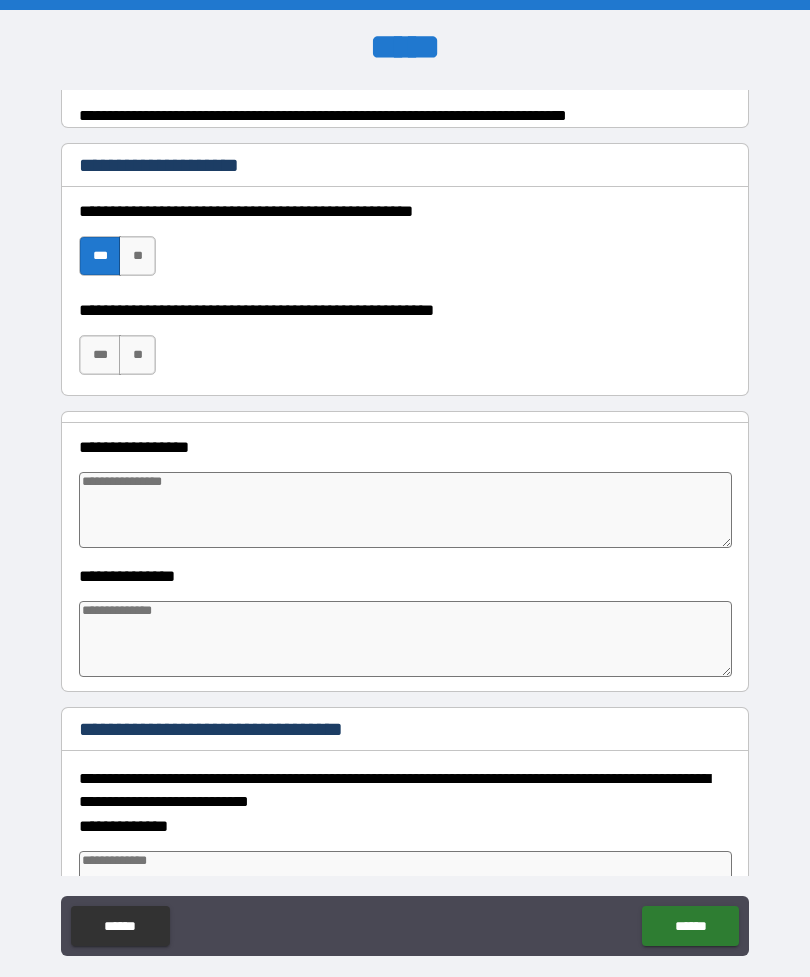 scroll, scrollTop: 2685, scrollLeft: 0, axis: vertical 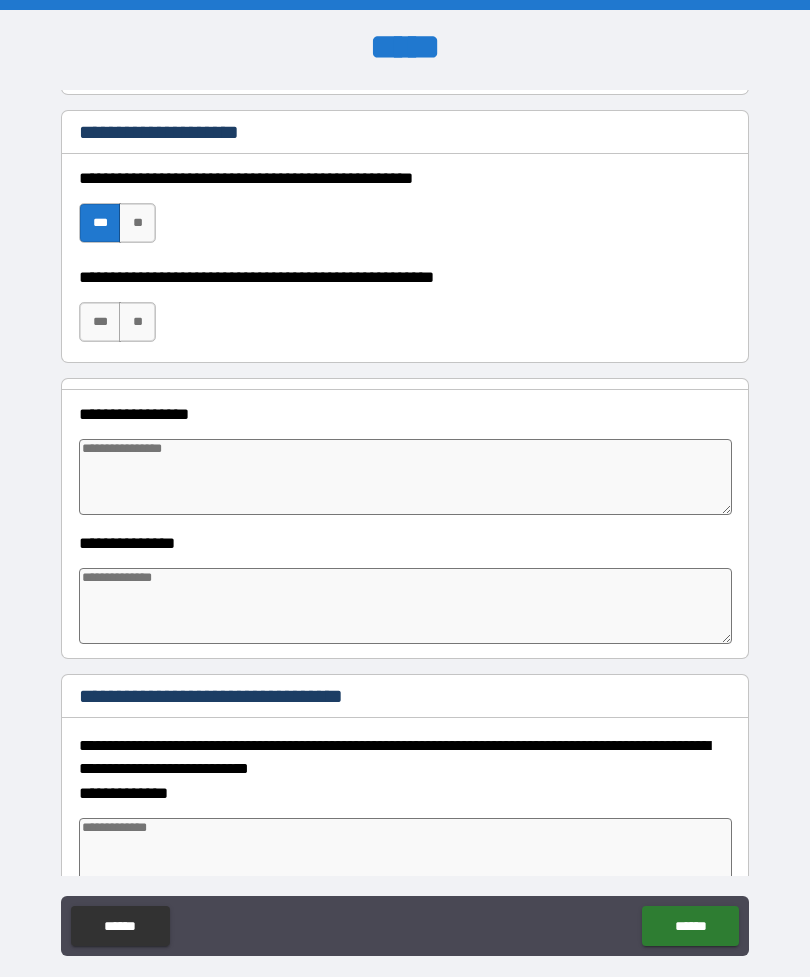 click on "**" at bounding box center [137, 223] 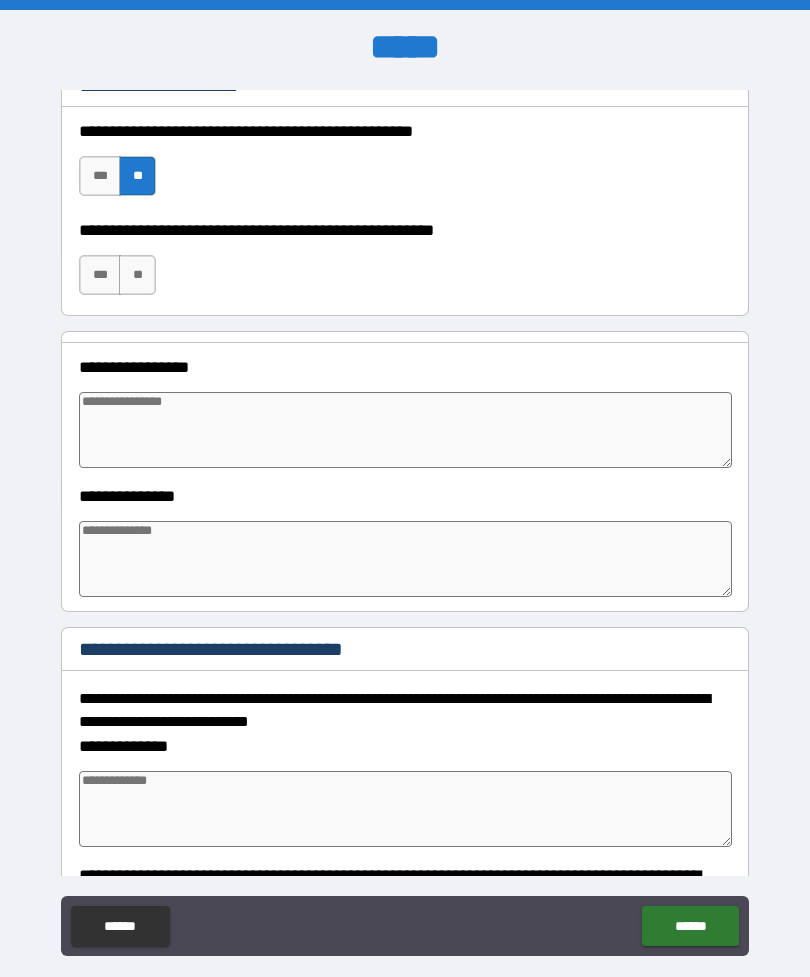 scroll, scrollTop: 2704, scrollLeft: 0, axis: vertical 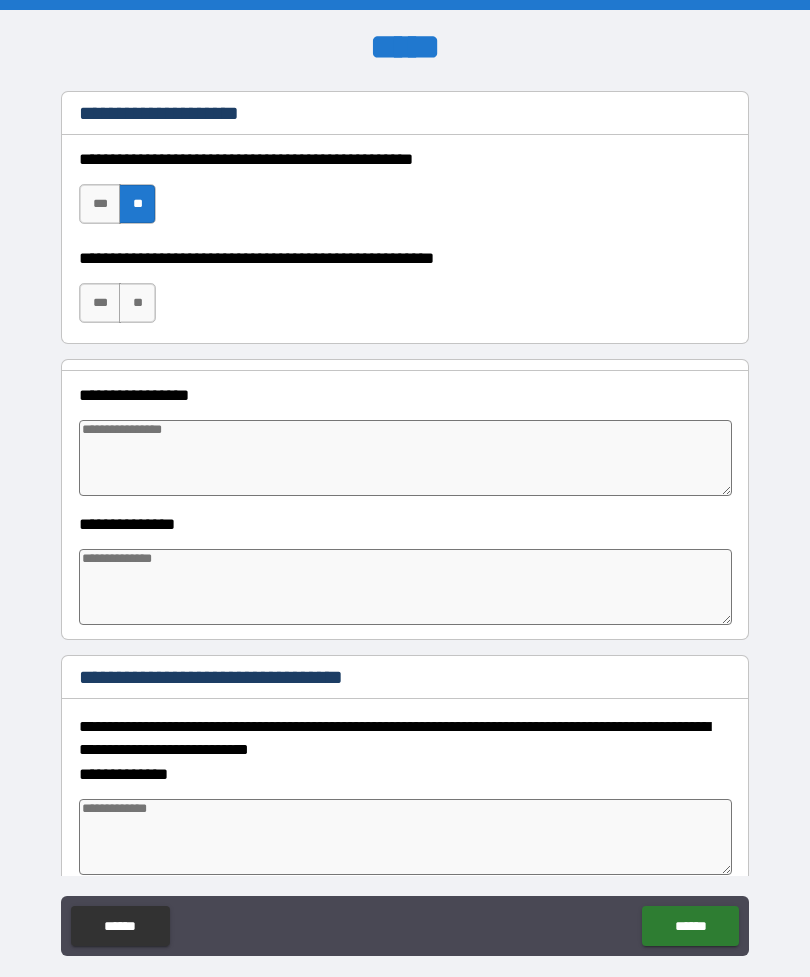 click on "**" at bounding box center (137, 303) 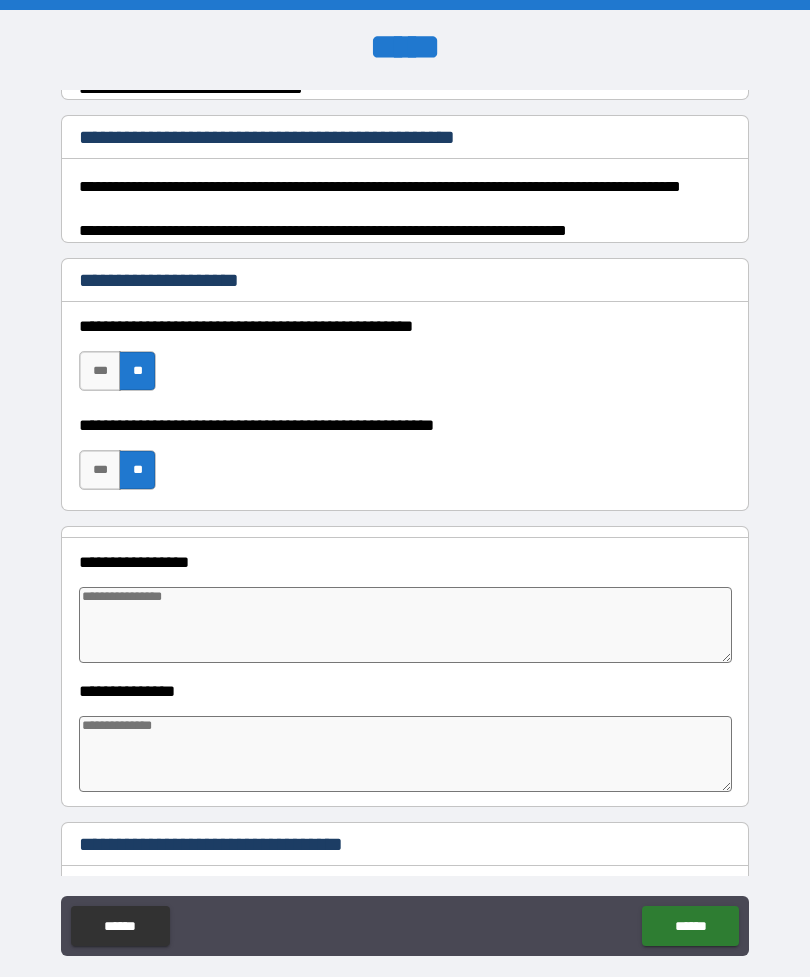 scroll, scrollTop: 2564, scrollLeft: 0, axis: vertical 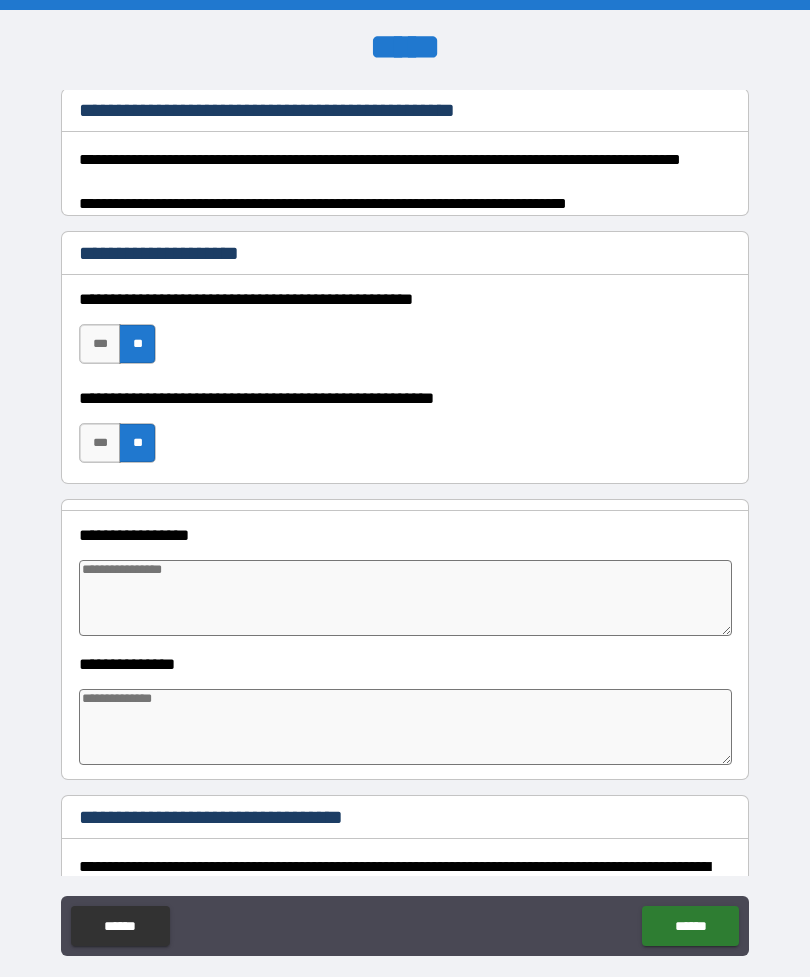 click on "***" at bounding box center (100, 344) 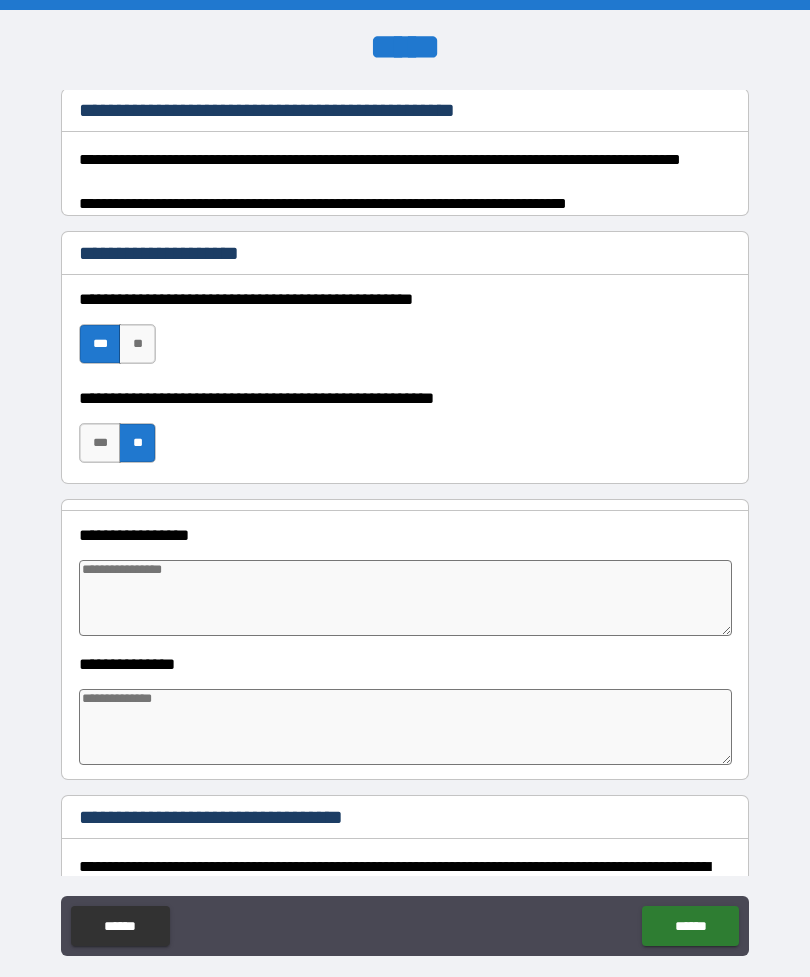 click at bounding box center [405, 598] 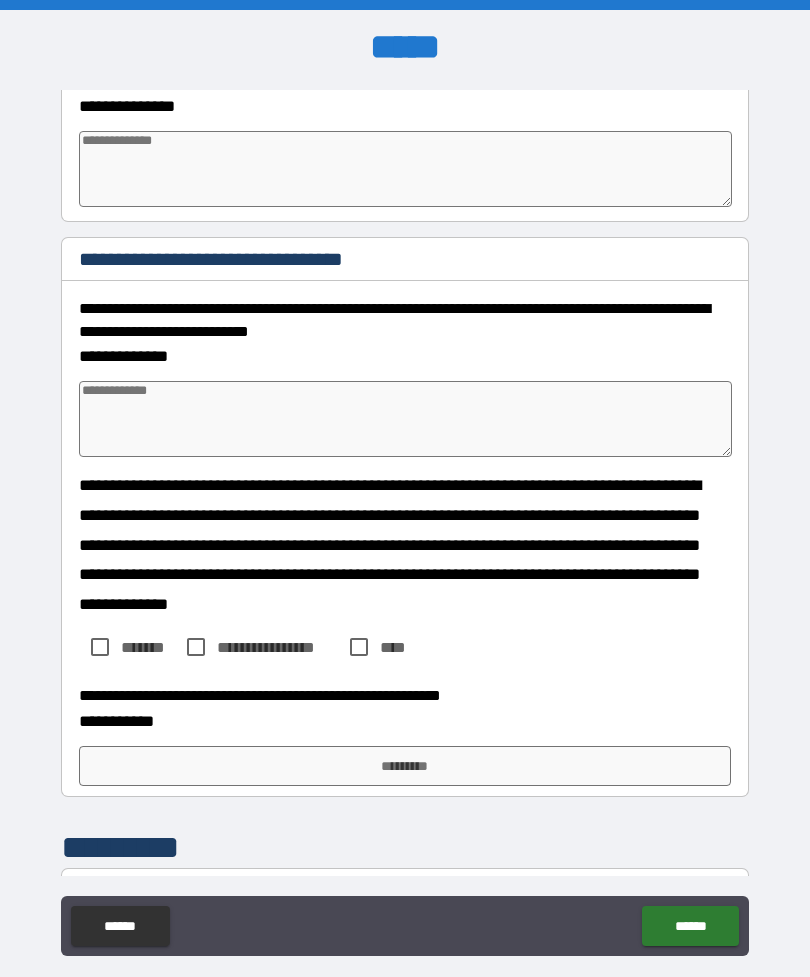 scroll, scrollTop: 3102, scrollLeft: 0, axis: vertical 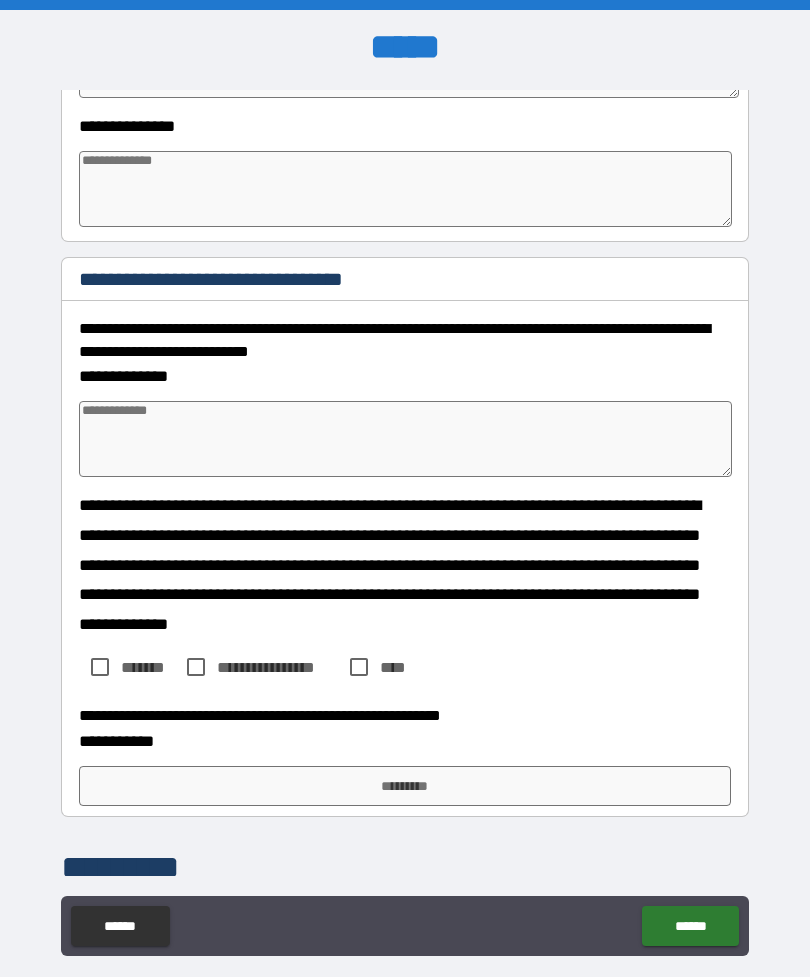 click at bounding box center [405, 439] 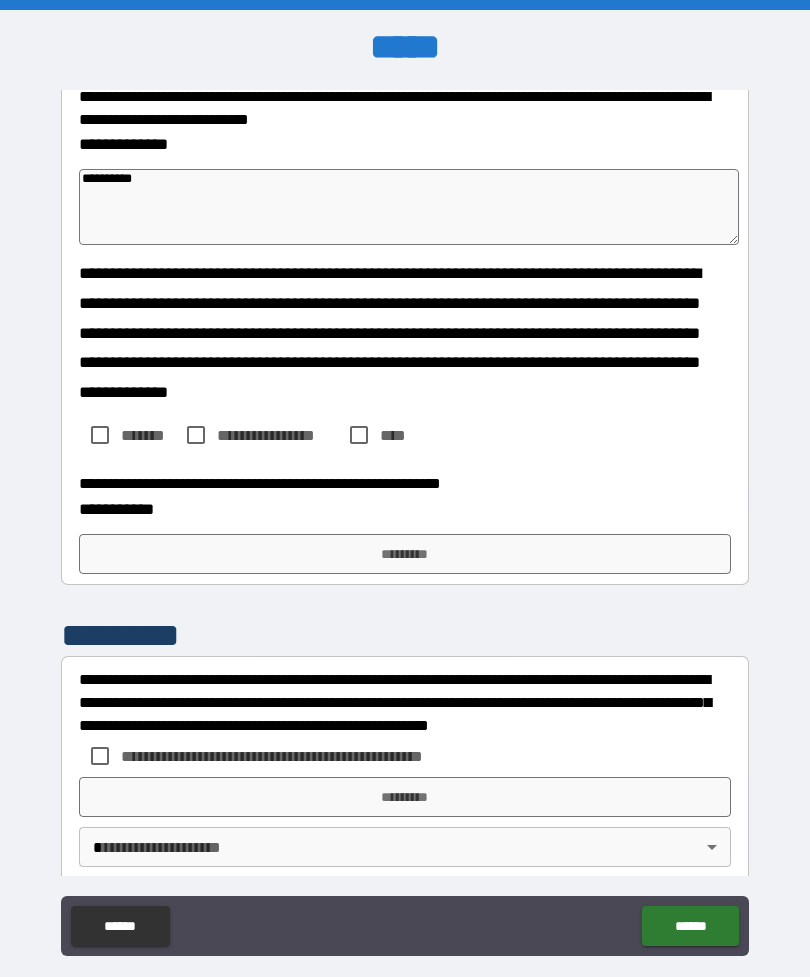 scroll, scrollTop: 3320, scrollLeft: 0, axis: vertical 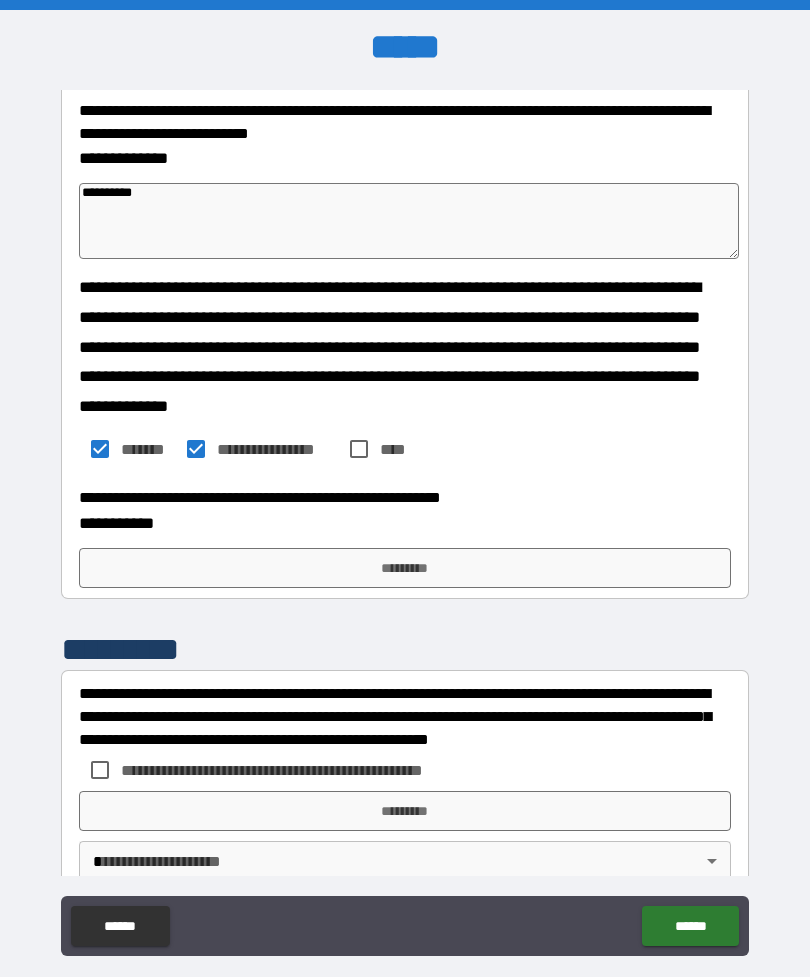 click on "*********" at bounding box center [405, 568] 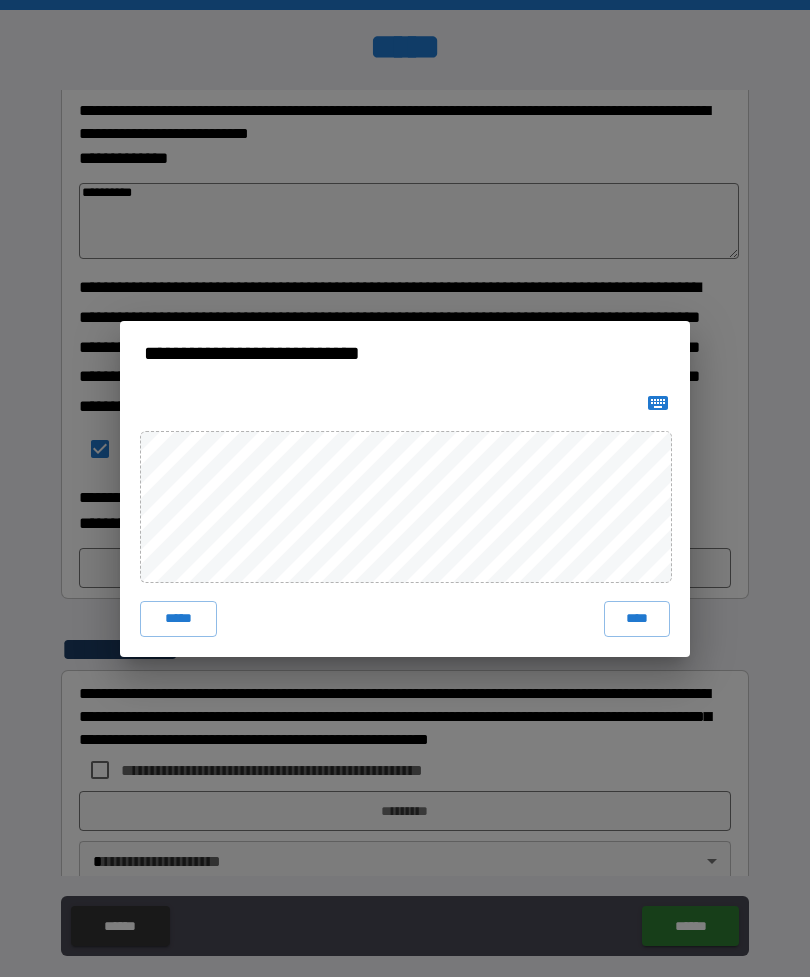 click on "****" at bounding box center (637, 619) 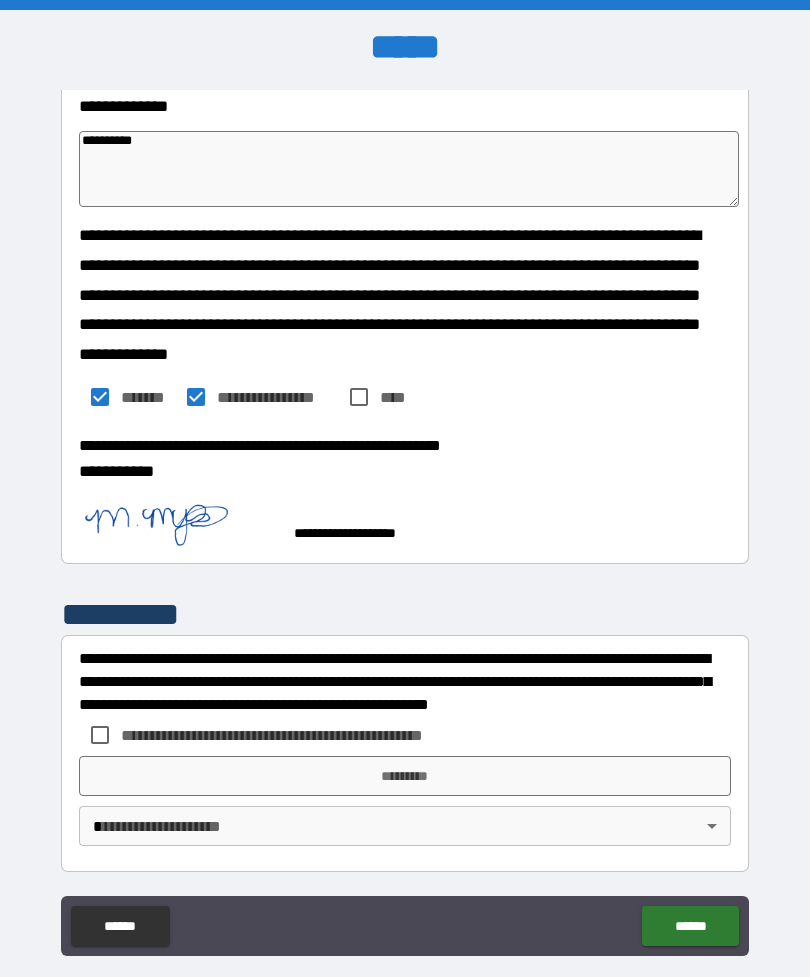 scroll, scrollTop: 3371, scrollLeft: 0, axis: vertical 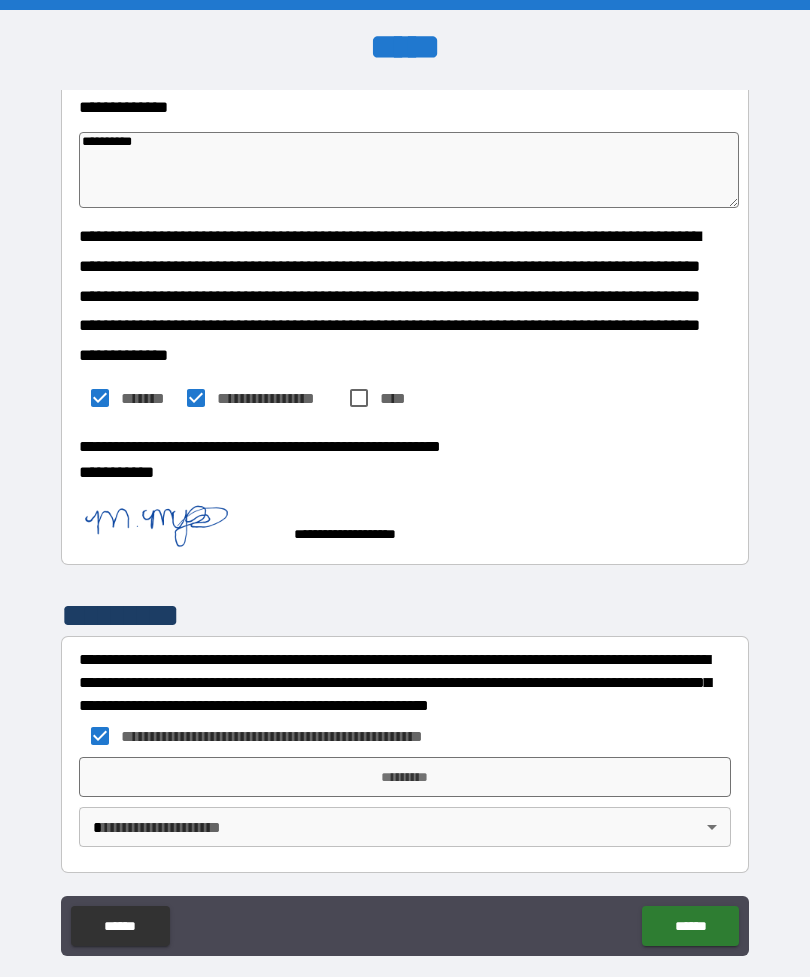 click on "*********" at bounding box center [405, 777] 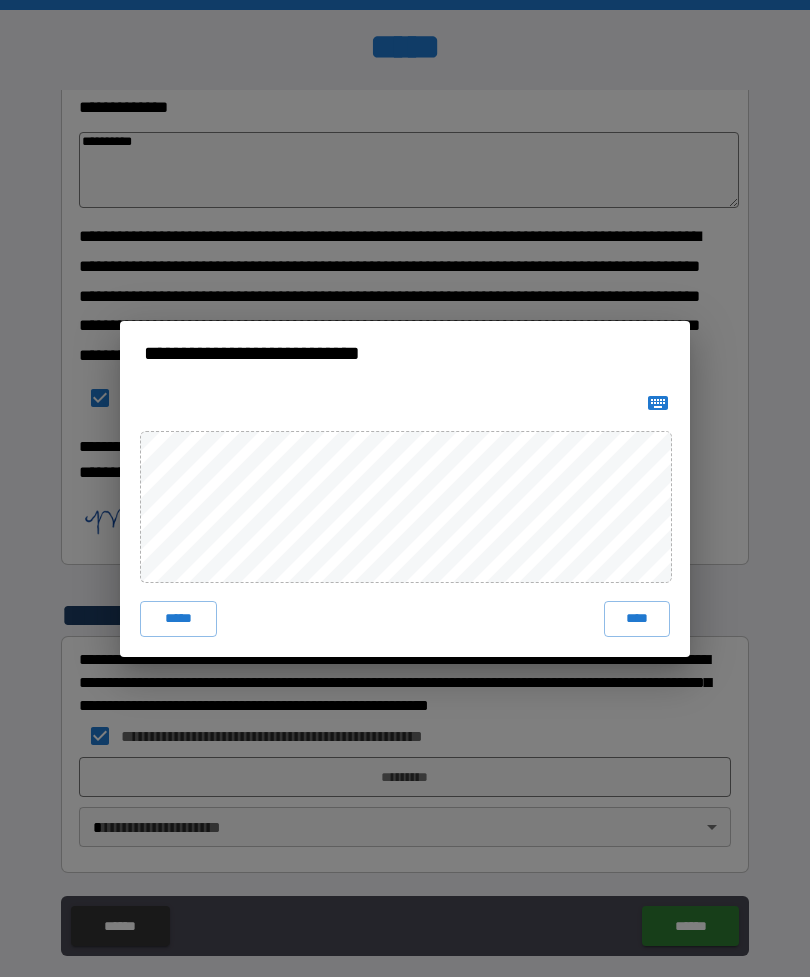 click on "****" at bounding box center [637, 619] 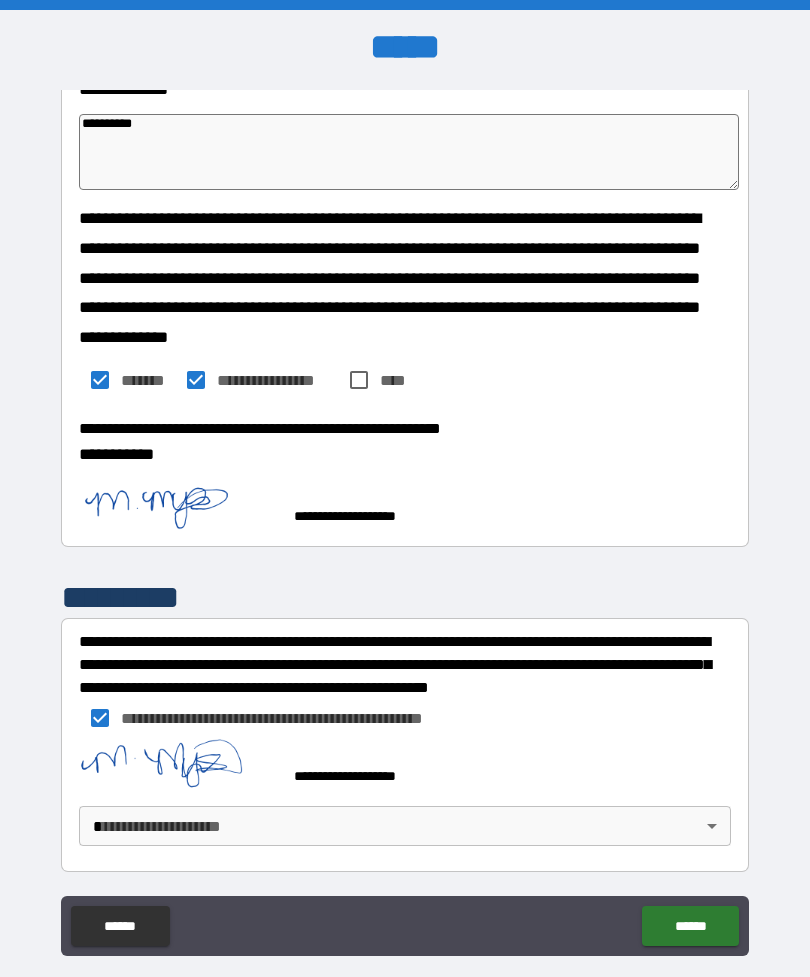 scroll, scrollTop: 3388, scrollLeft: 0, axis: vertical 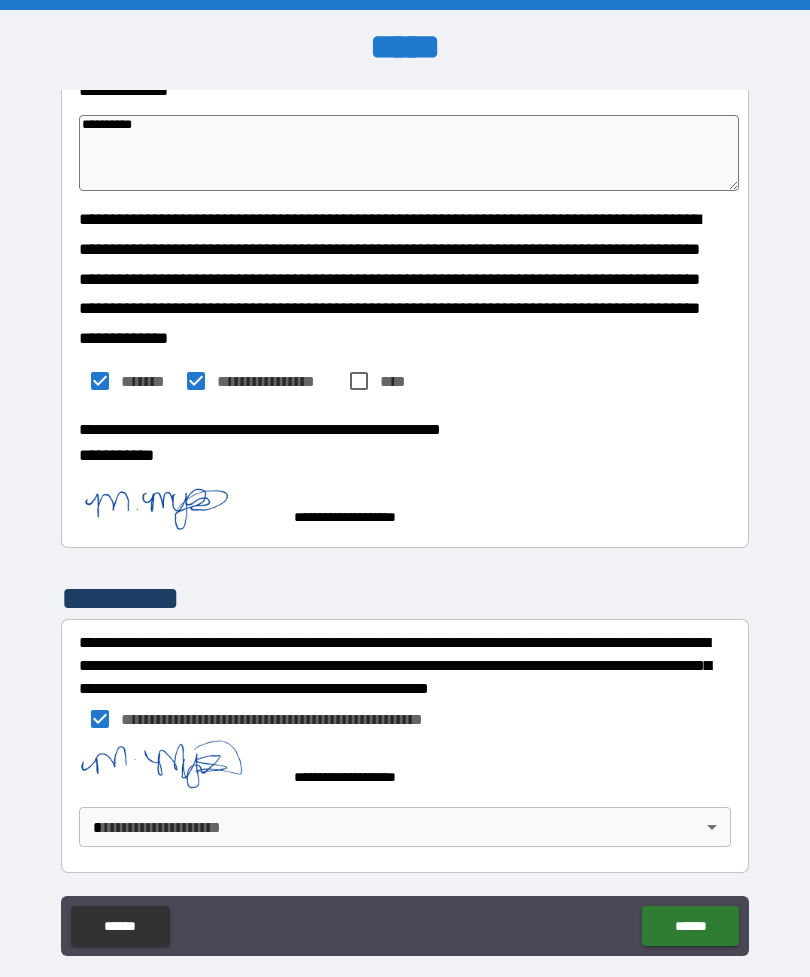 click on "**********" at bounding box center (405, 520) 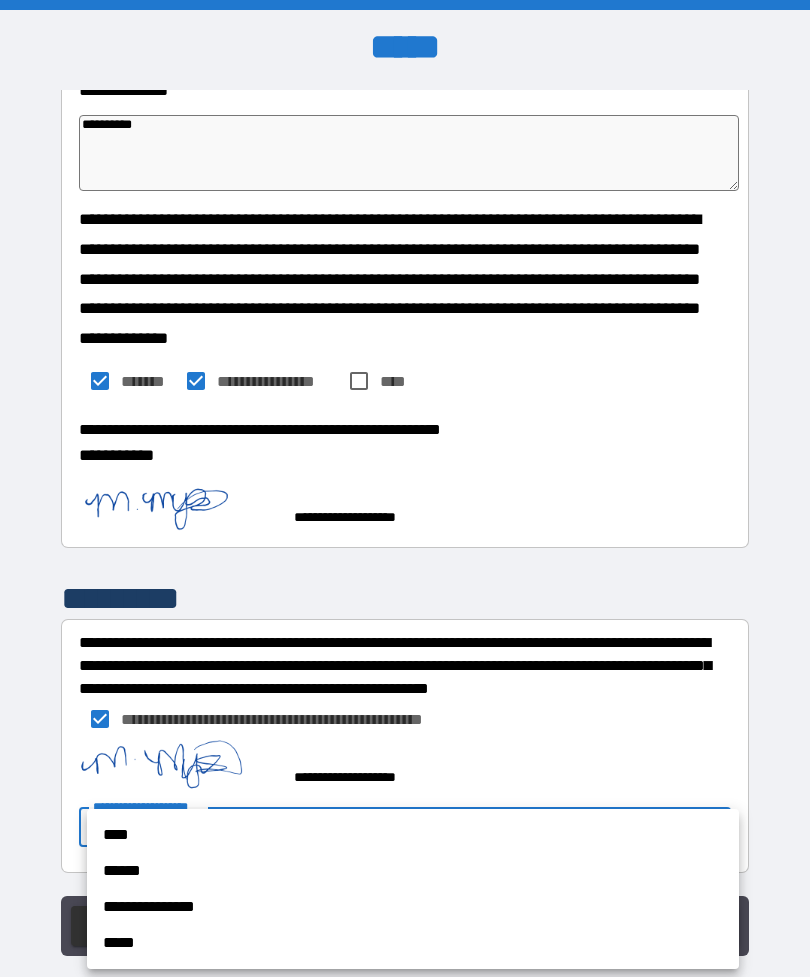 click on "****" at bounding box center (413, 835) 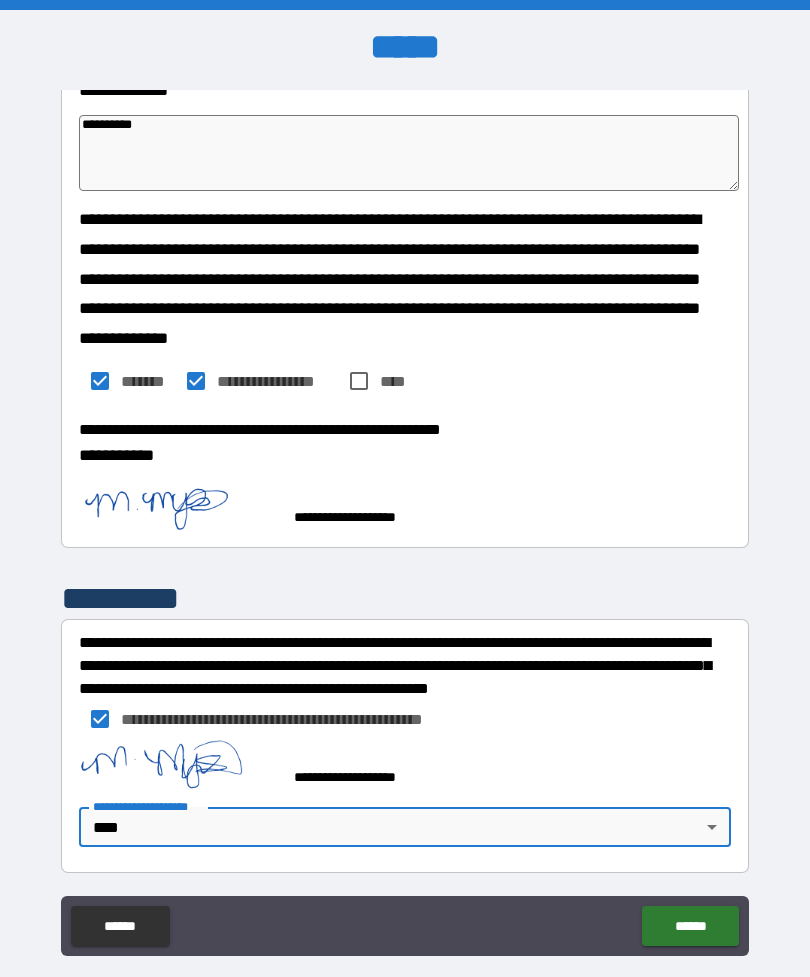 click on "******" at bounding box center (690, 926) 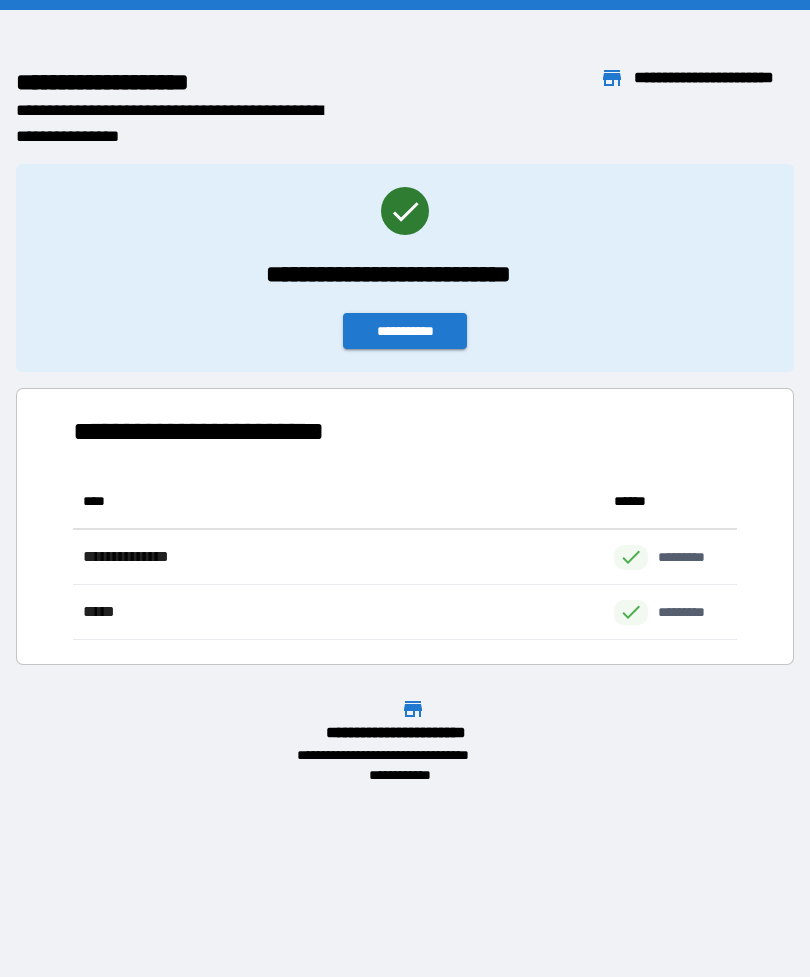 scroll, scrollTop: 1, scrollLeft: 1, axis: both 